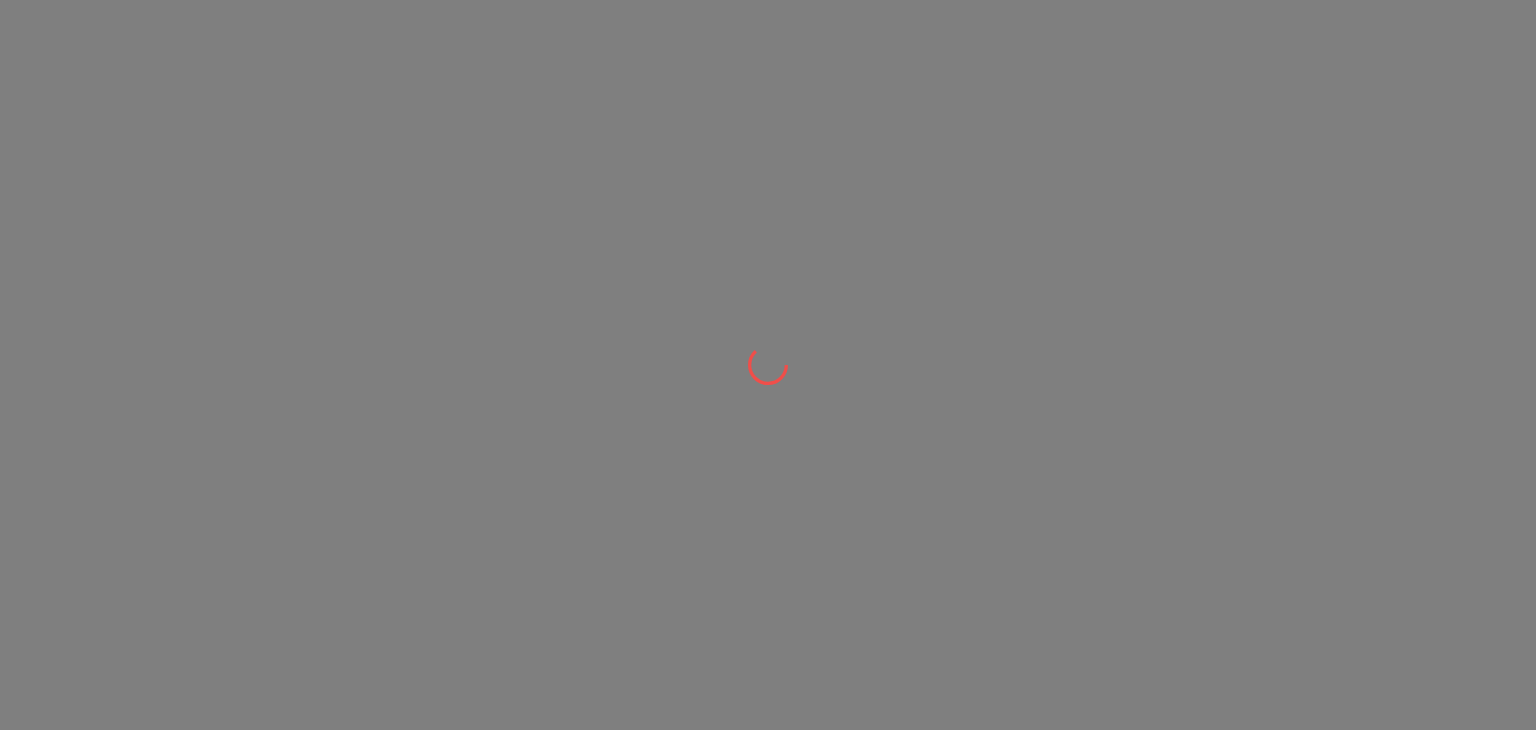 scroll, scrollTop: 0, scrollLeft: 0, axis: both 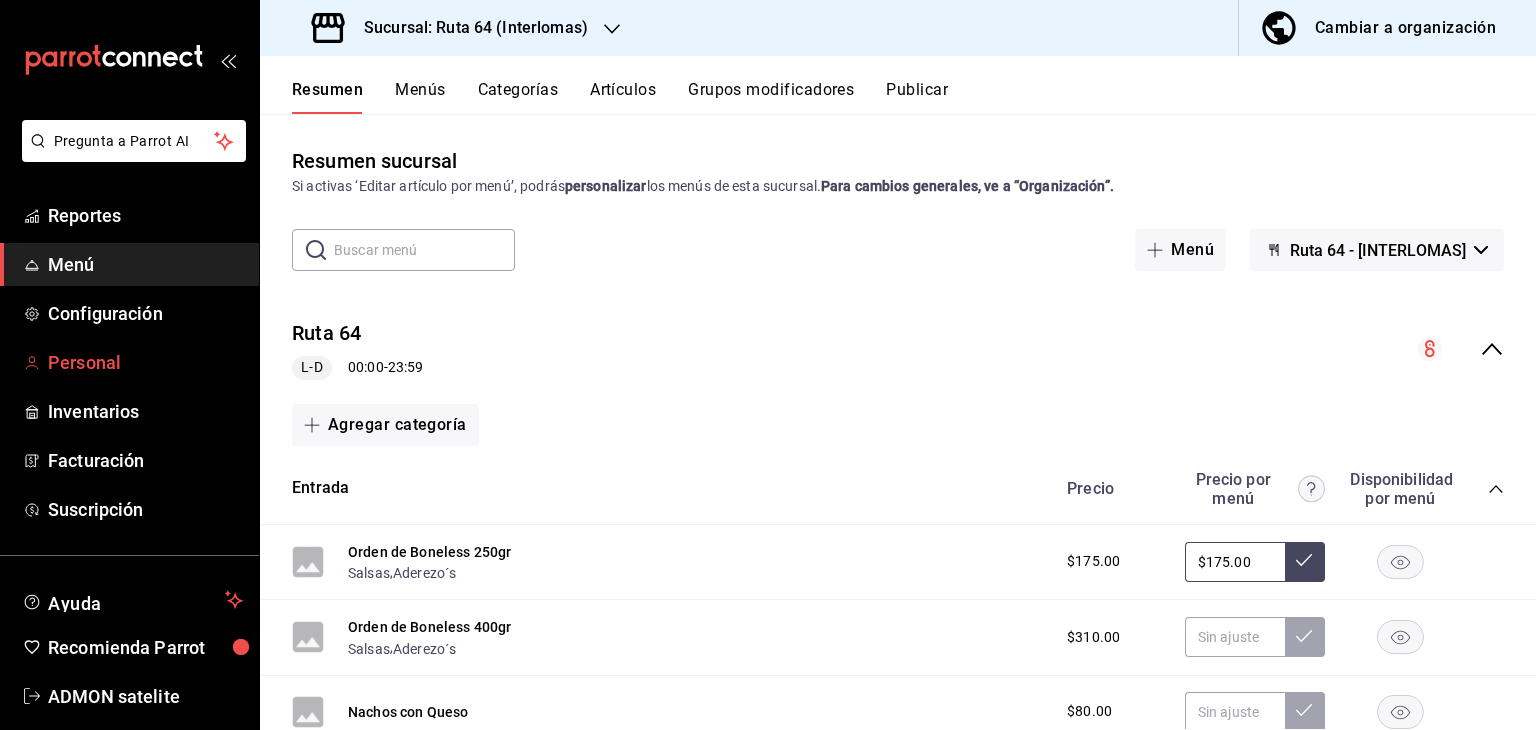 click on "Personal" at bounding box center (145, 362) 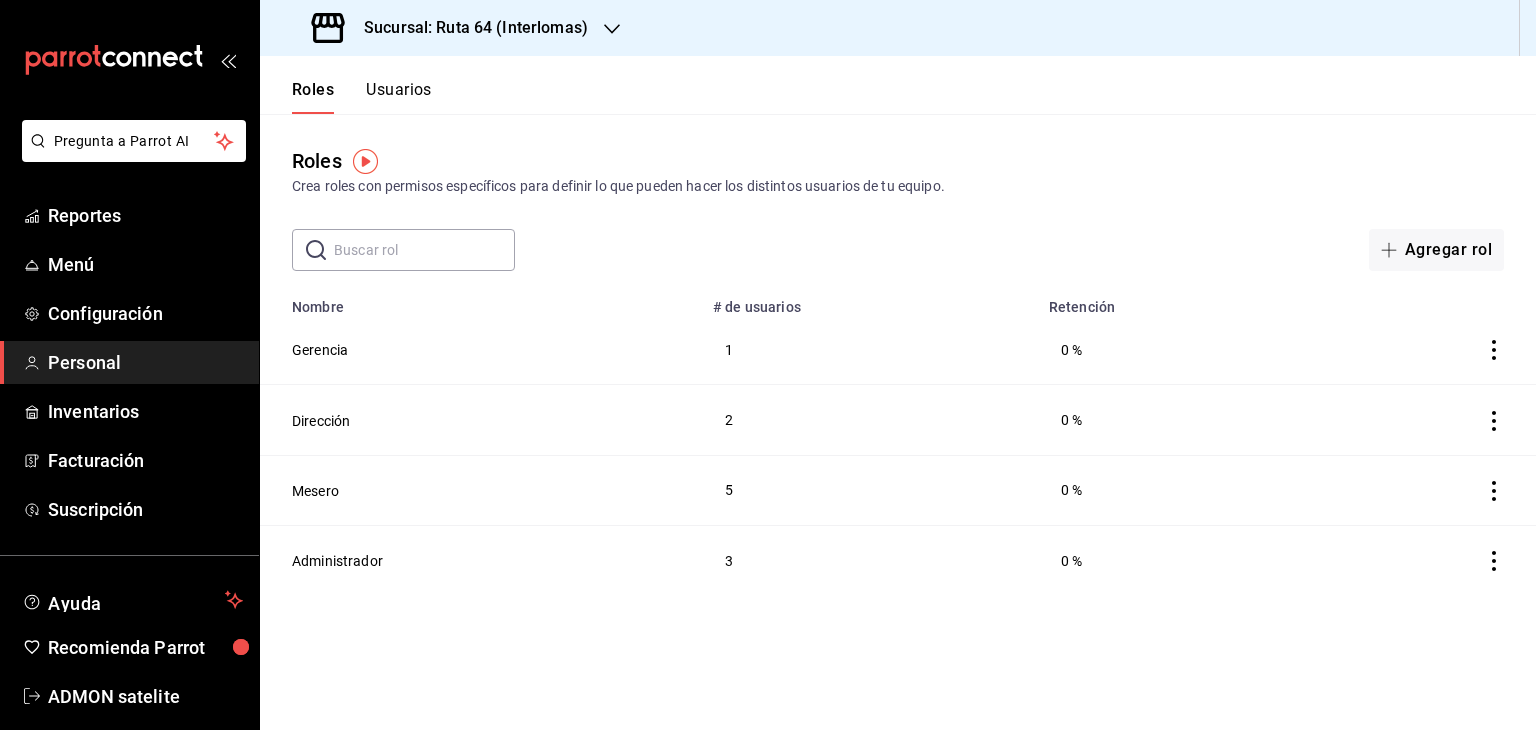 click on "Usuarios" at bounding box center (399, 97) 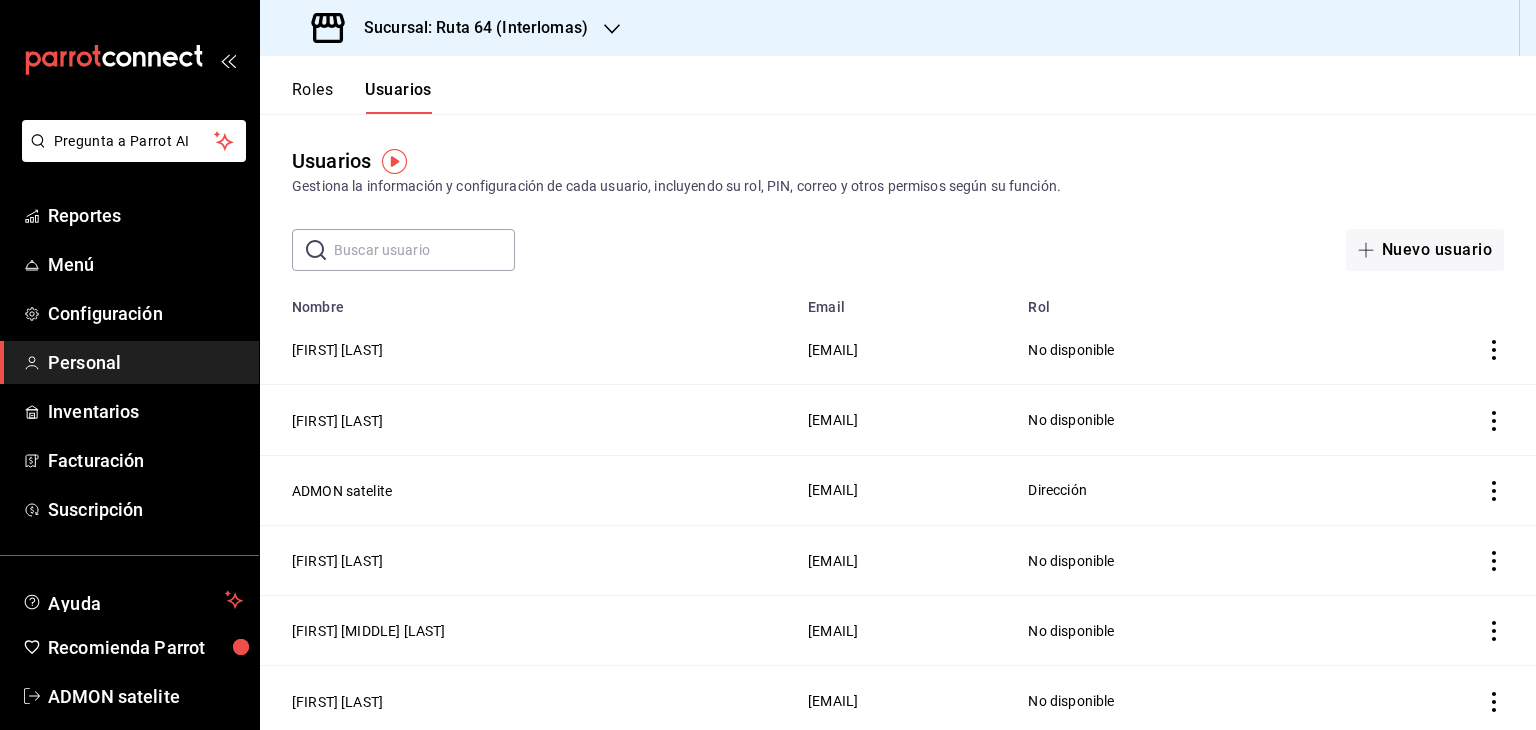 click 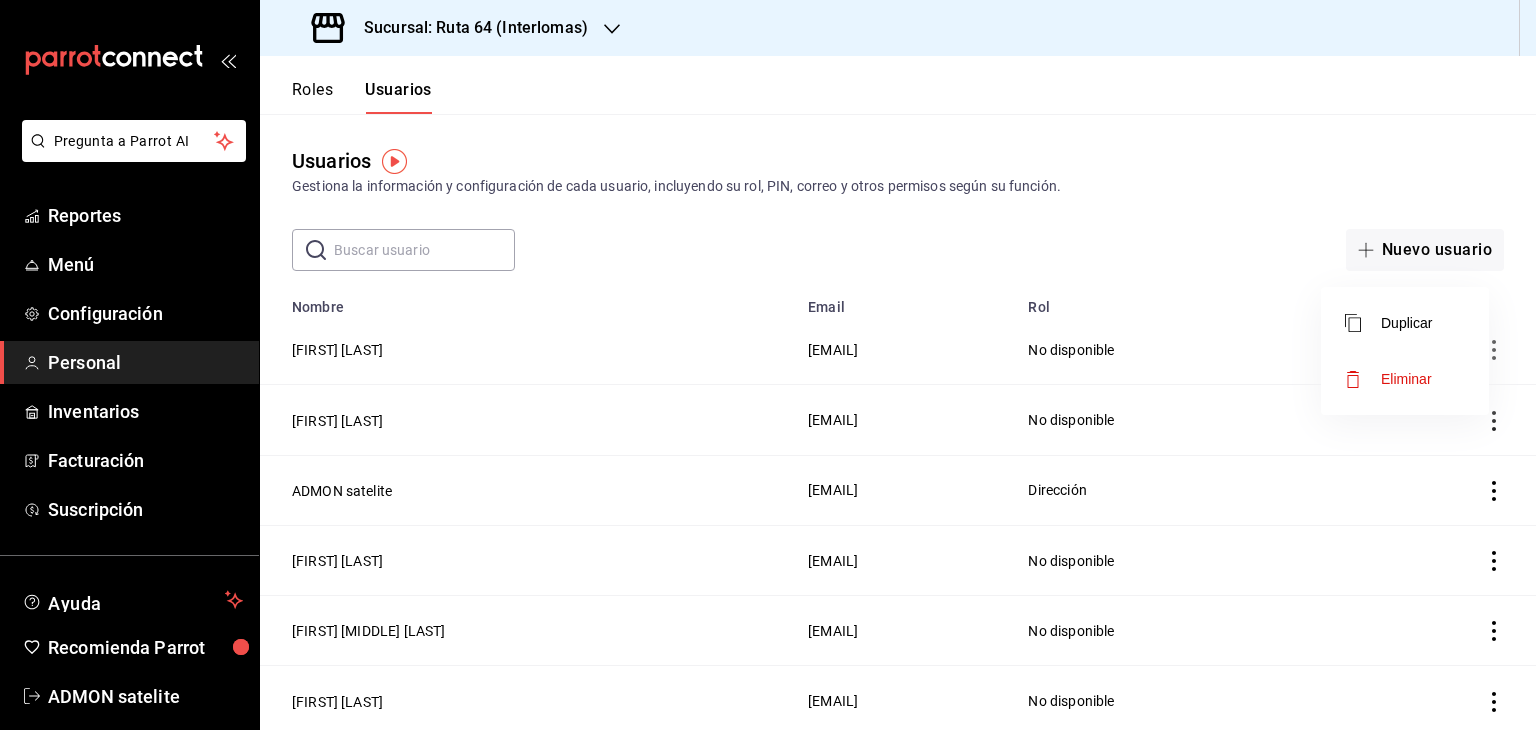 click at bounding box center [768, 365] 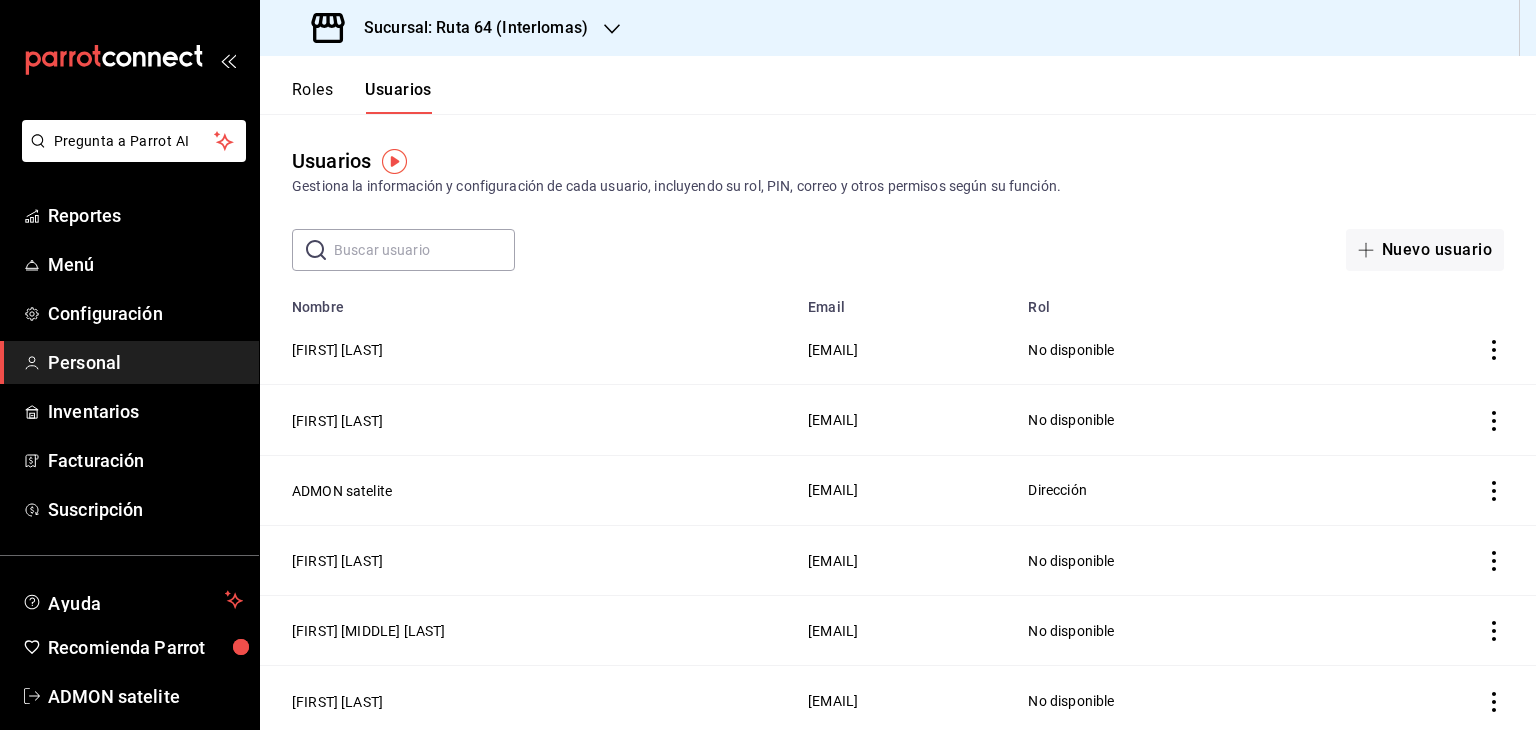 click 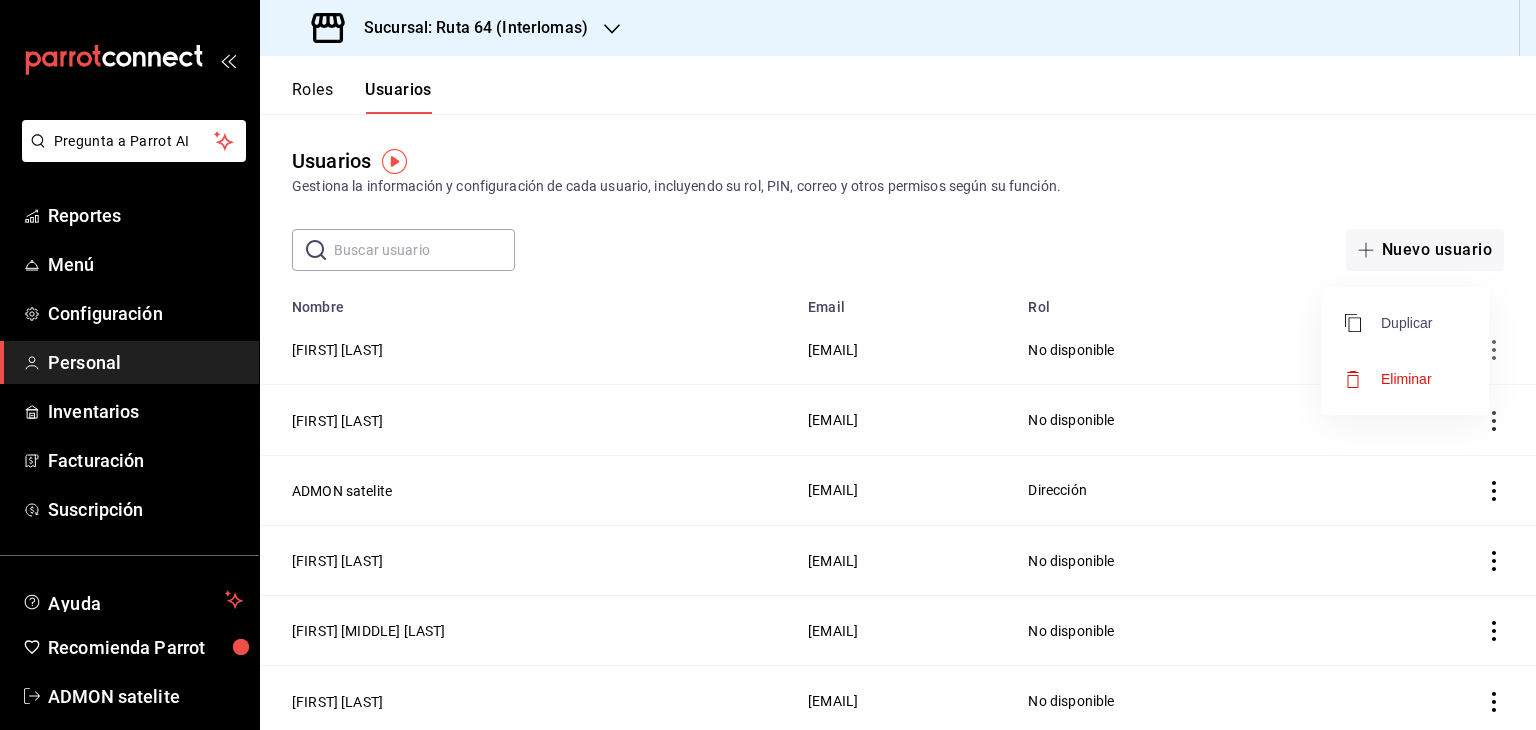 click on "Duplicar" at bounding box center (1388, 323) 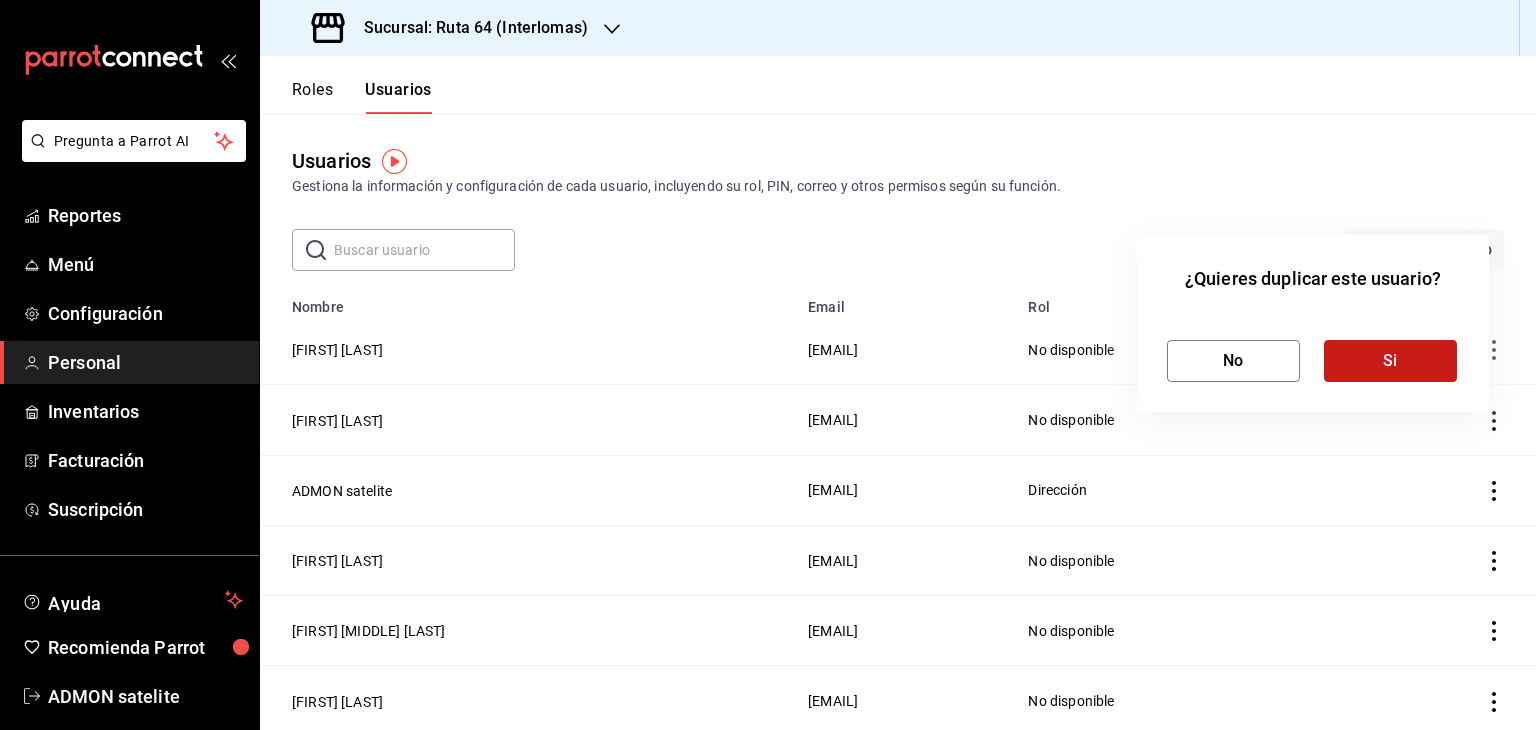 click on "Si" at bounding box center (1390, 361) 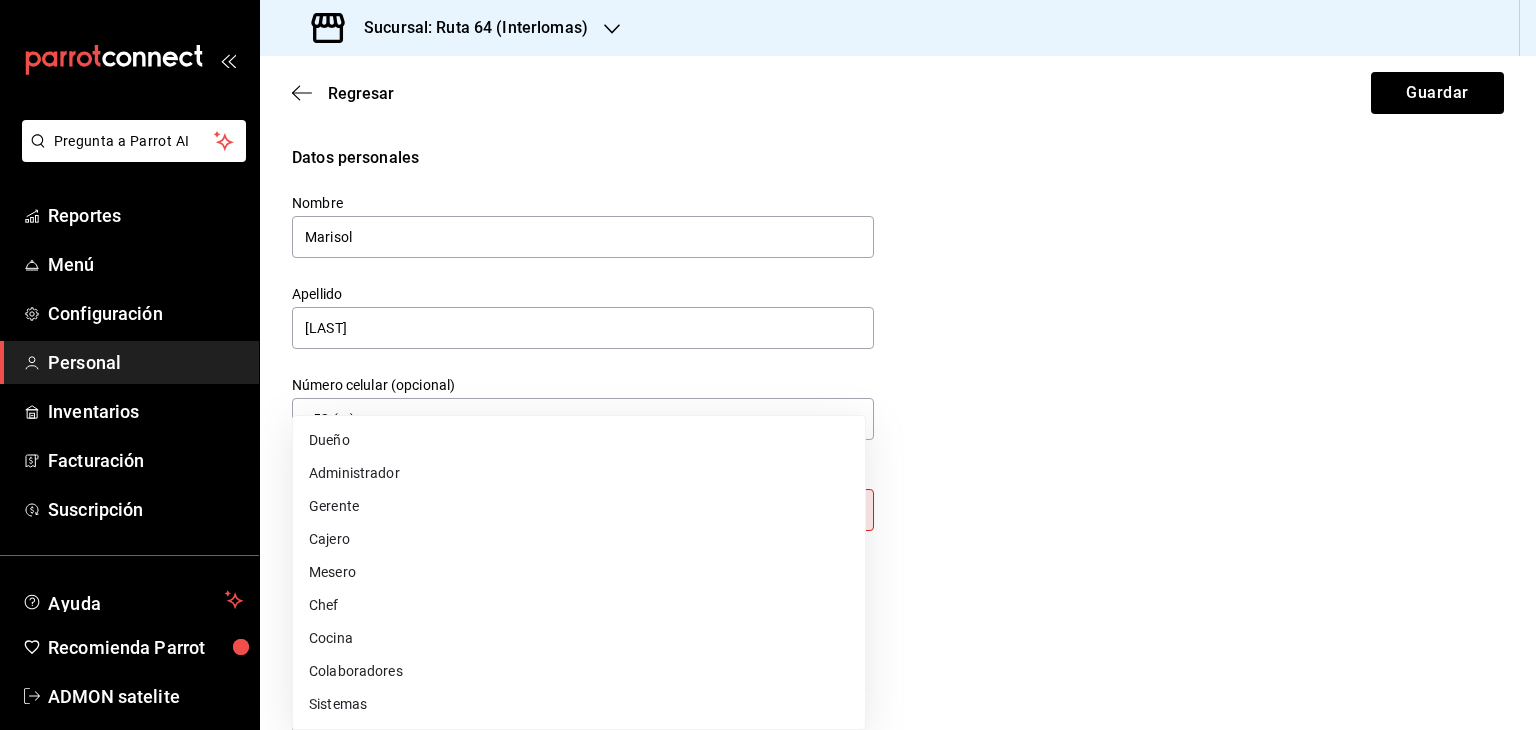 click on "Pregunta a Parrot AI Reportes   Menú   Configuración   Personal   Inventarios   Facturación   Suscripción   Ayuda Recomienda Parrot   ADMON satelite   Sugerir nueva función   Sucursal: Ruta 64 ([INTERLOMAS]) Regresar Guardar Datos personales Nombre [FIRST] Apellido [LAST] Número celular (opcional) +52 (__) ____-____ Perfil que desempeña Sin definir Este campo es requerido. Elige una opción. Accesos Selecciona a que plataformas tendrá acceso este usuario. Administrador Web Posibilidad de iniciar sesión en la oficina administrativa de un restaurante.  Acceso al Punto de venta Posibilidad de autenticarse en el POS mediante PIN.  Iniciar sesión en terminal (correo electrónico o QR) Los usuarios podrán iniciar sesión y aceptar términos y condiciones en la terminal. Acceso uso de terminal Los usuarios podrán acceder y utilizar la terminal para visualizar y procesar pagos de sus órdenes. Correo electrónico Se volverá obligatorio al tener ciertos accesos activados. Contraseña Contraseña PIN ​" at bounding box center [768, 365] 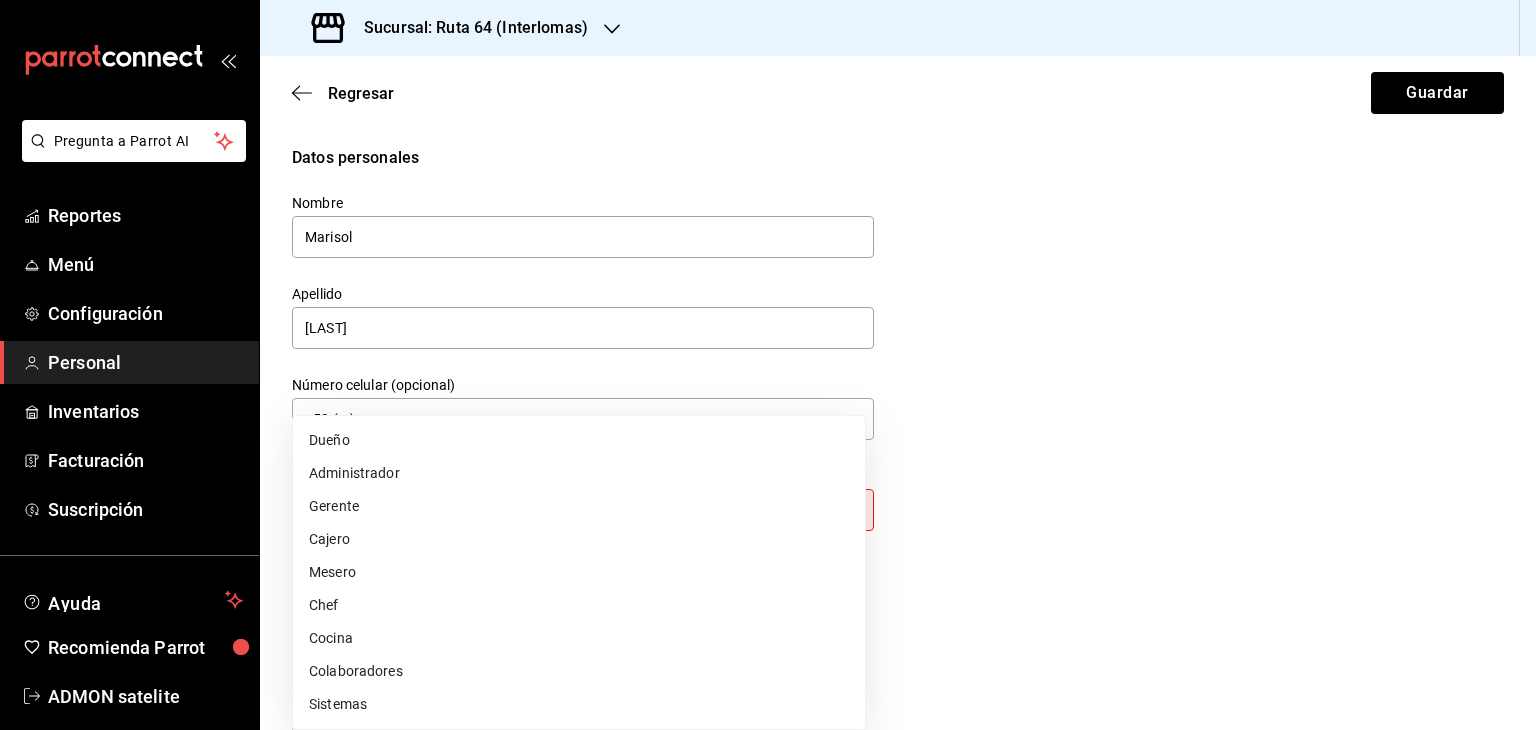 click on "Mesero" at bounding box center (579, 572) 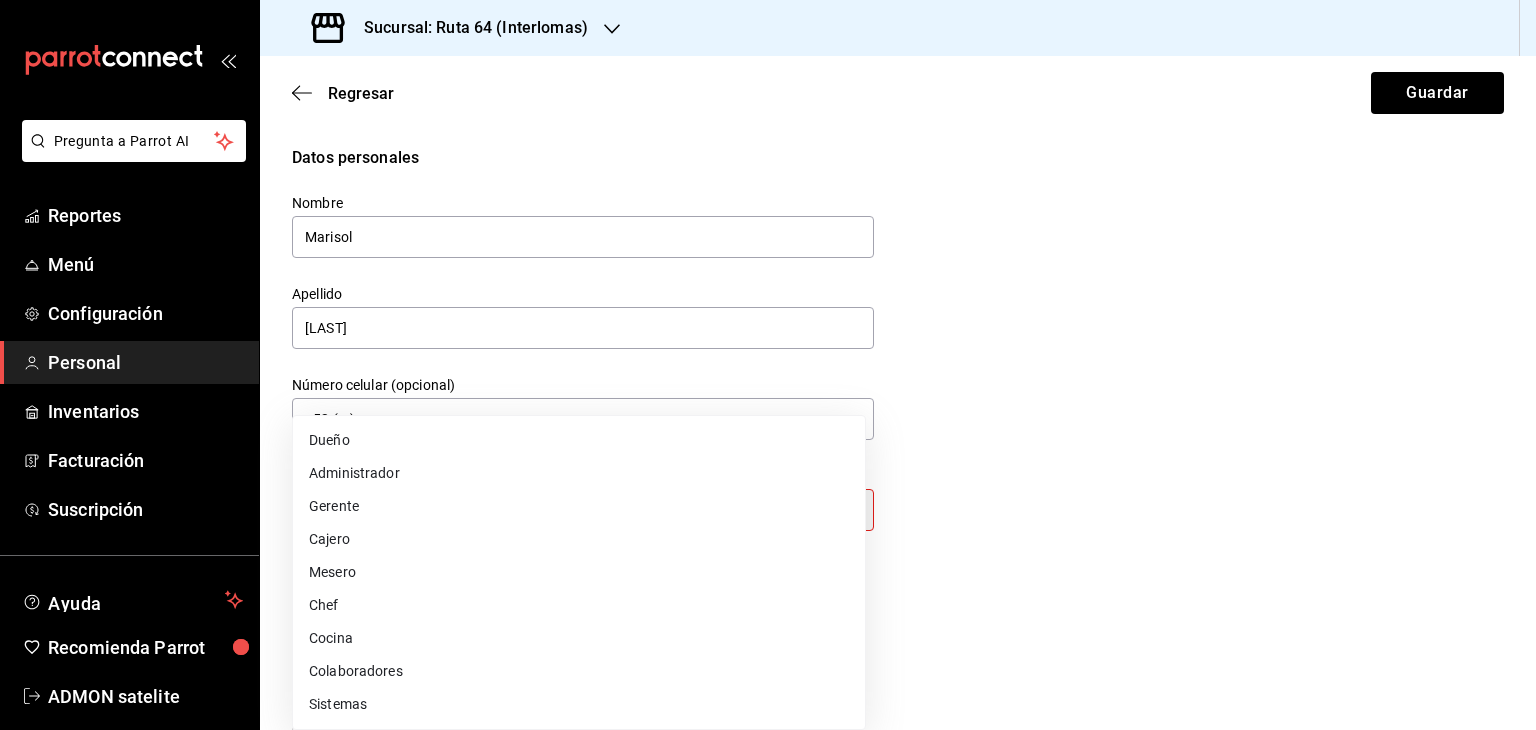 type on "WAITER" 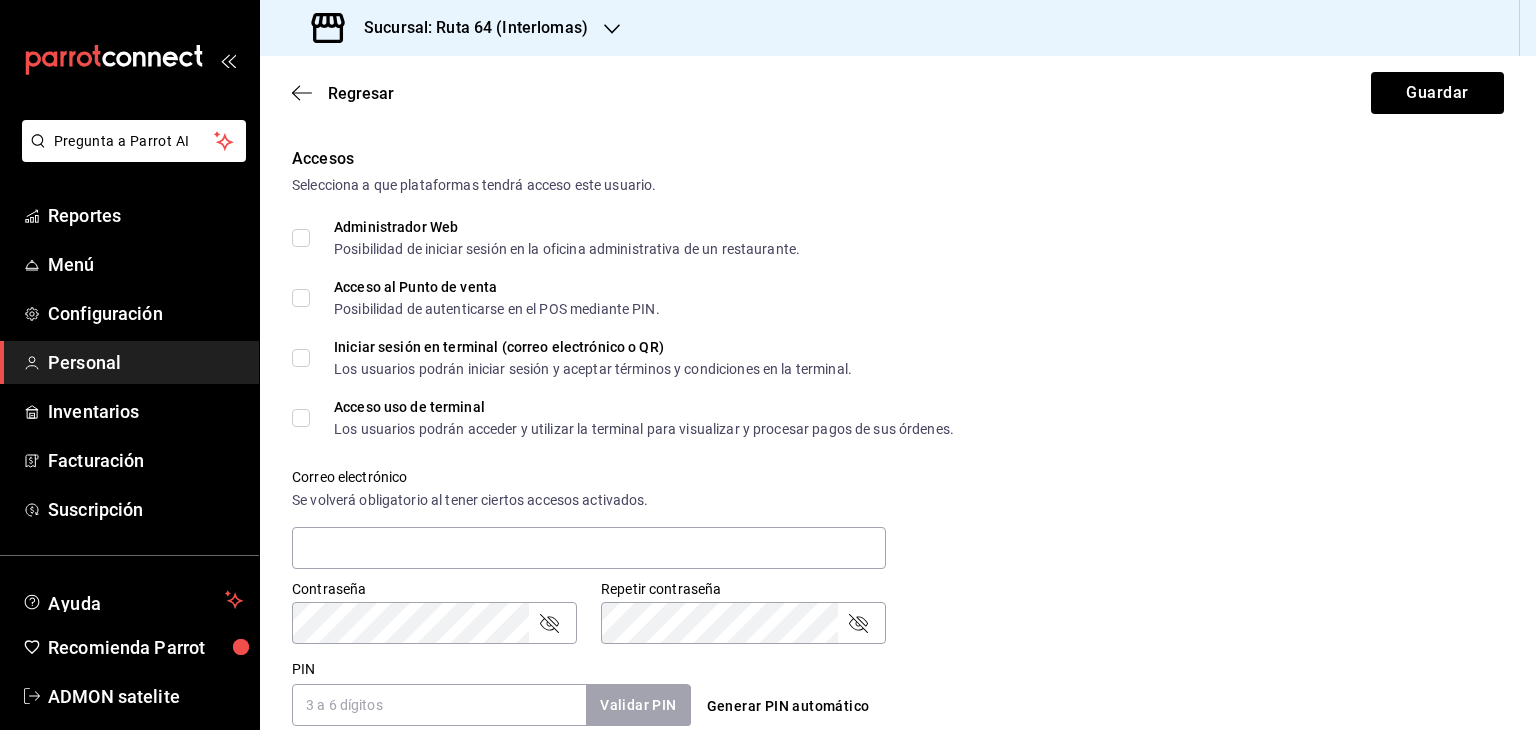 scroll, scrollTop: 418, scrollLeft: 0, axis: vertical 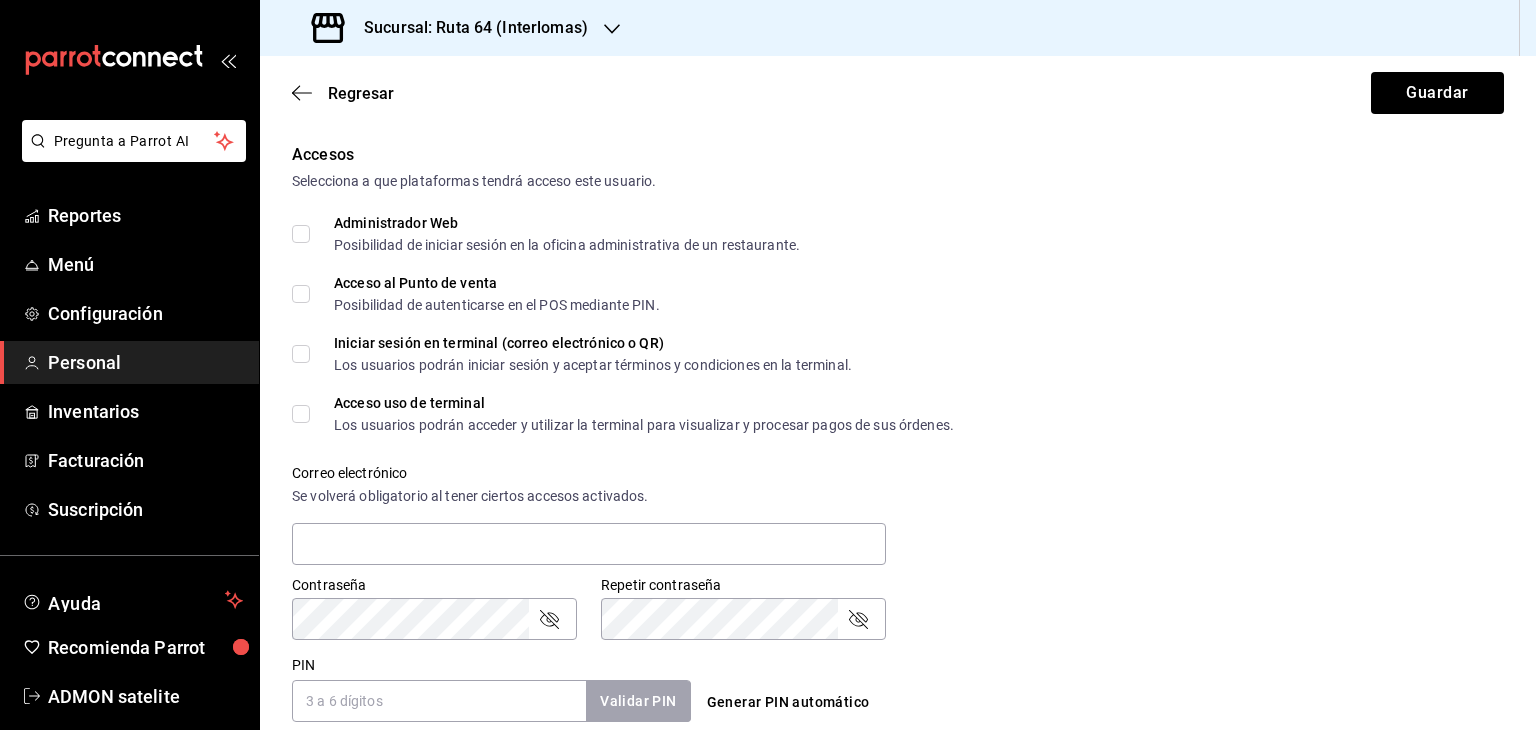 click on "Acceso uso de terminal Los usuarios podrán acceder y utilizar la terminal para visualizar y procesar pagos de sus órdenes." at bounding box center (632, 414) 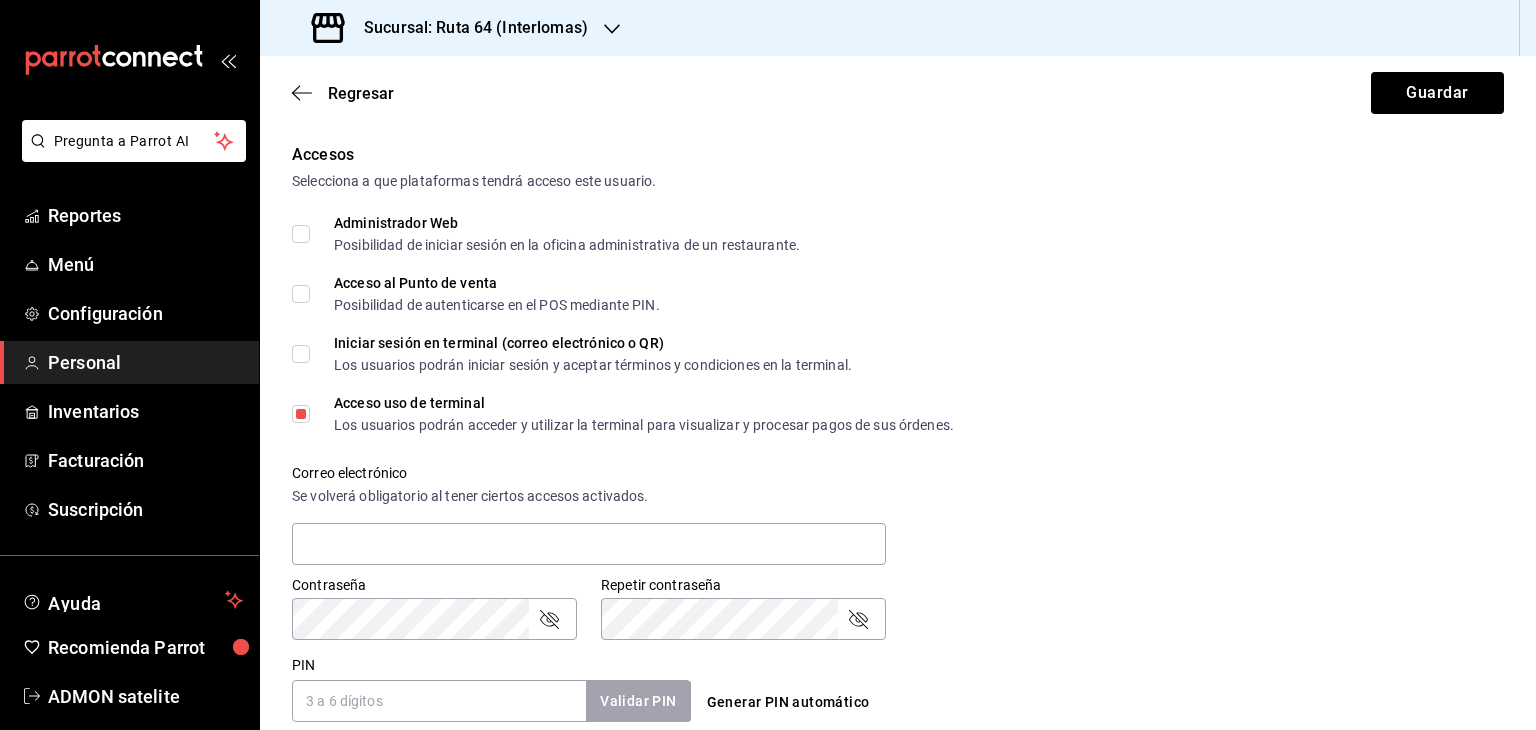 click on "Iniciar sesión en terminal (correo electrónico o QR) Los usuarios podrán iniciar sesión y aceptar términos y condiciones en la terminal." at bounding box center (301, 354) 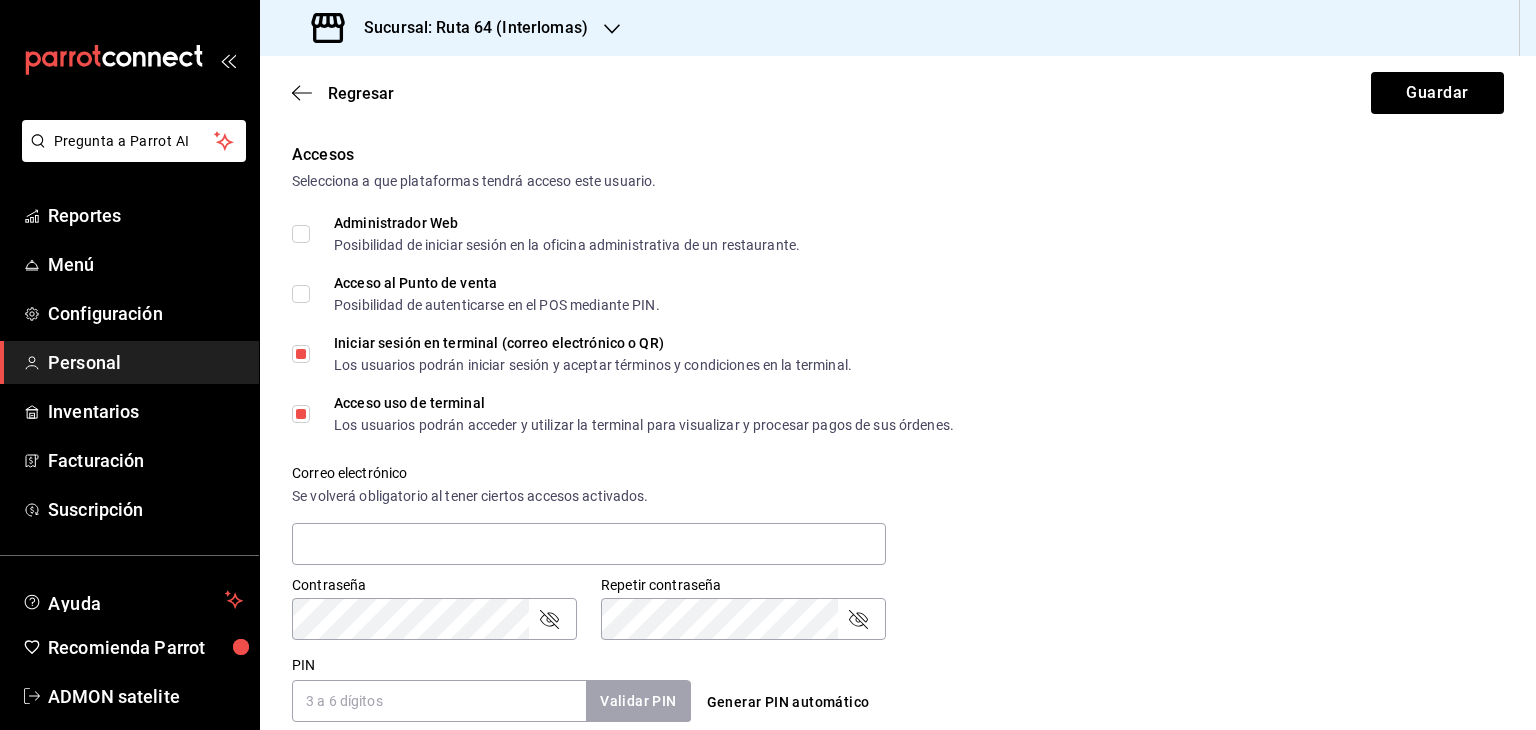 click on "Acceso al Punto de venta Posibilidad de autenticarse en el POS mediante PIN." at bounding box center [485, 294] 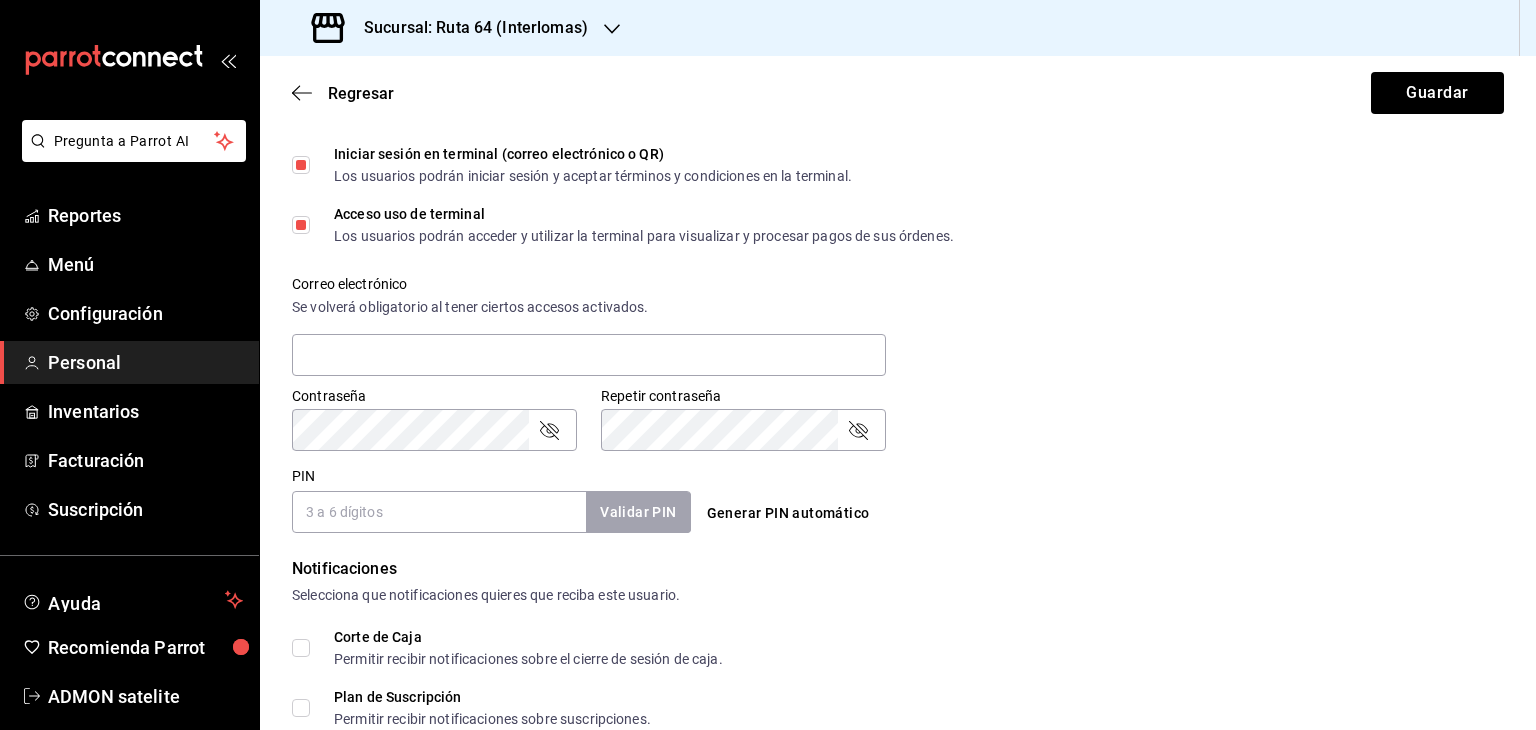 scroll, scrollTop: 868, scrollLeft: 0, axis: vertical 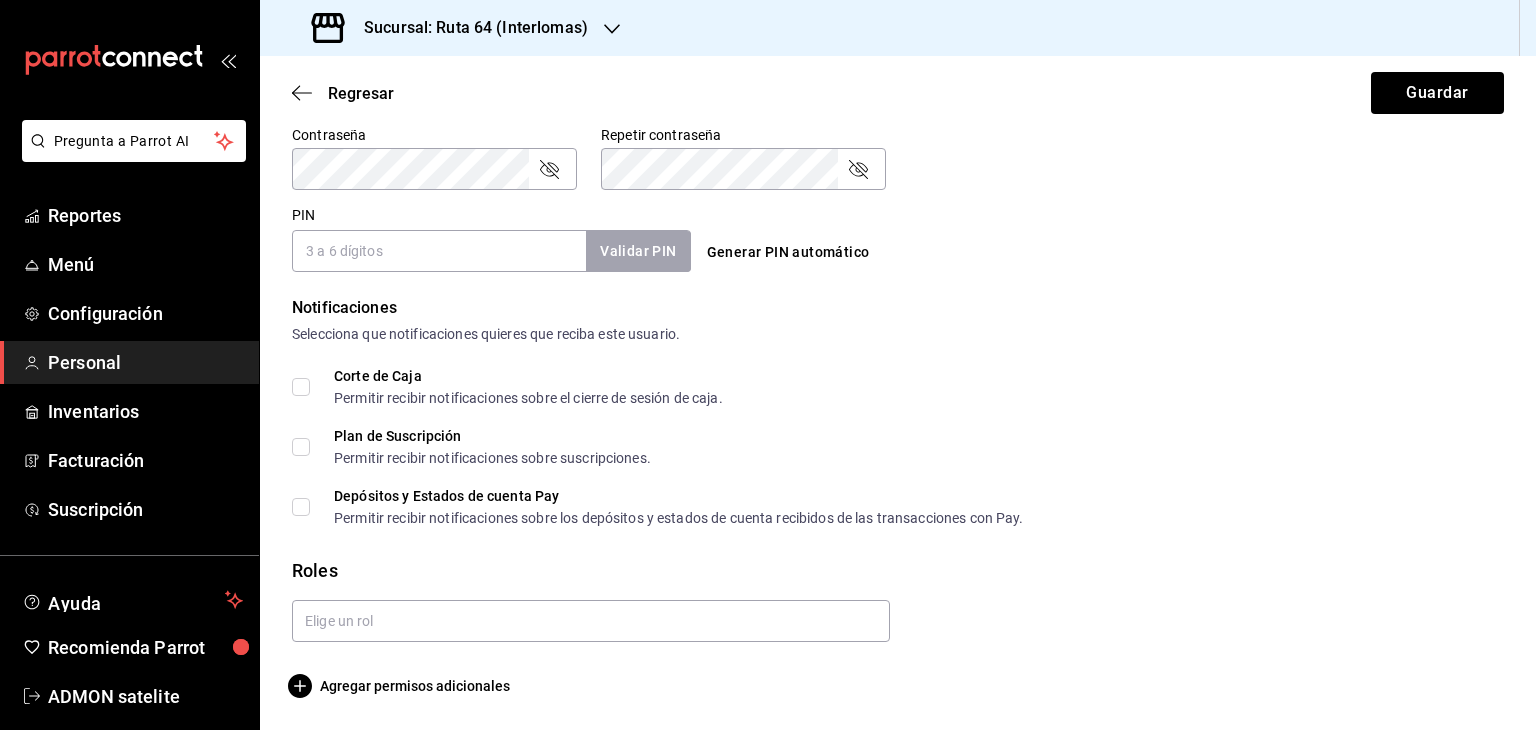 click on "Corte de Caja Permitir recibir notificaciones sobre el cierre de sesión de caja." at bounding box center (301, 387) 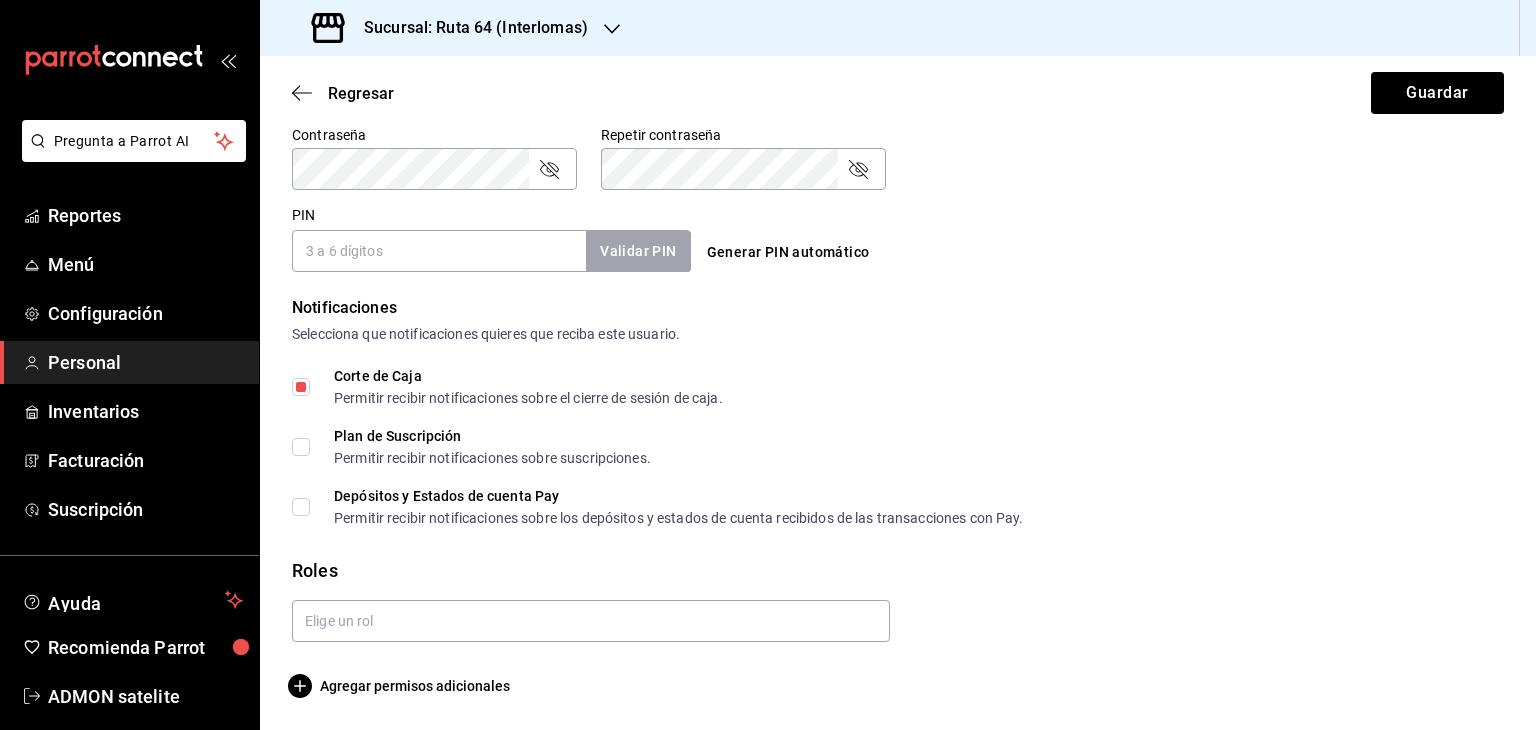 click on "Plan de Suscripción Permitir recibir notificaciones sobre suscripciones." at bounding box center [301, 447] 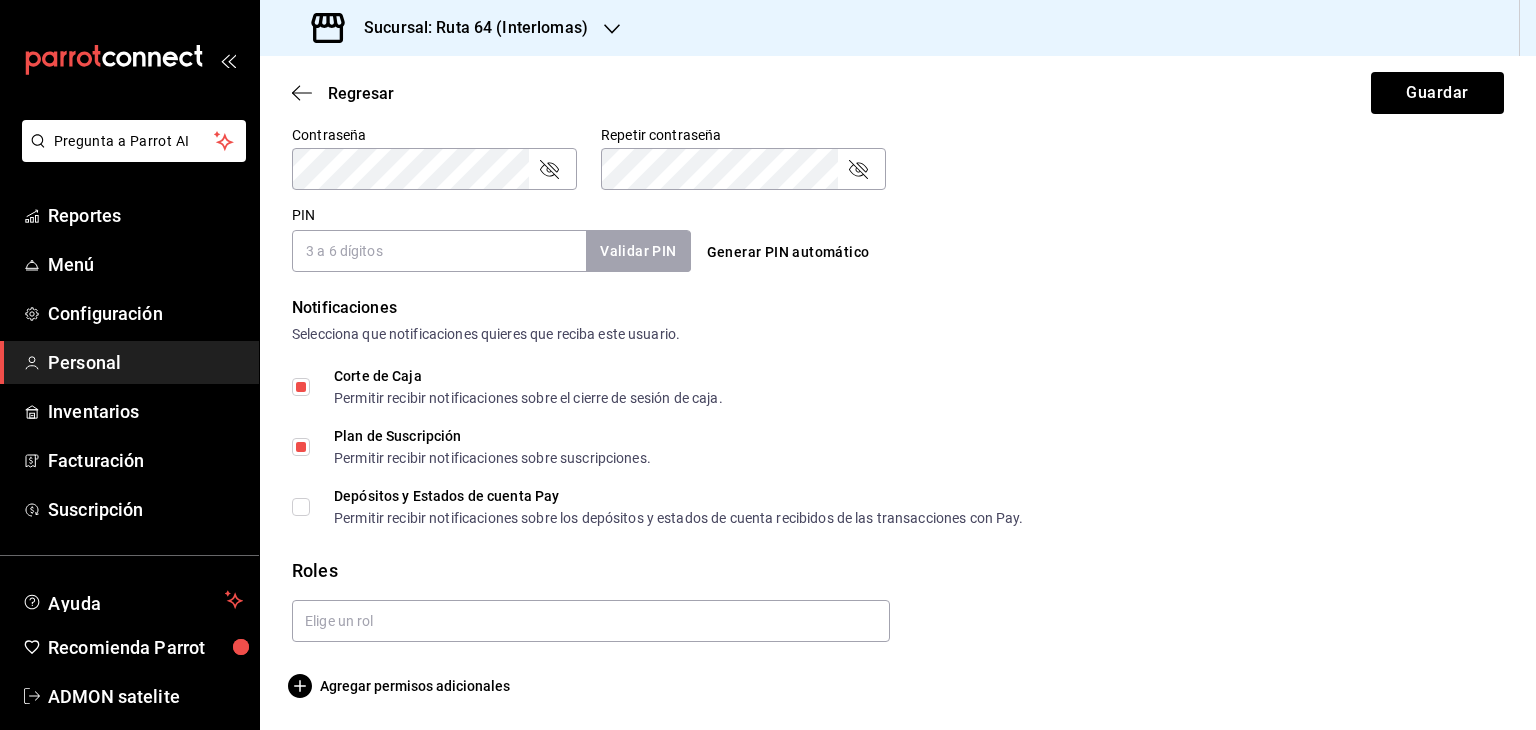 click on "Plan de Suscripción Permitir recibir notificaciones sobre suscripciones." at bounding box center (301, 447) 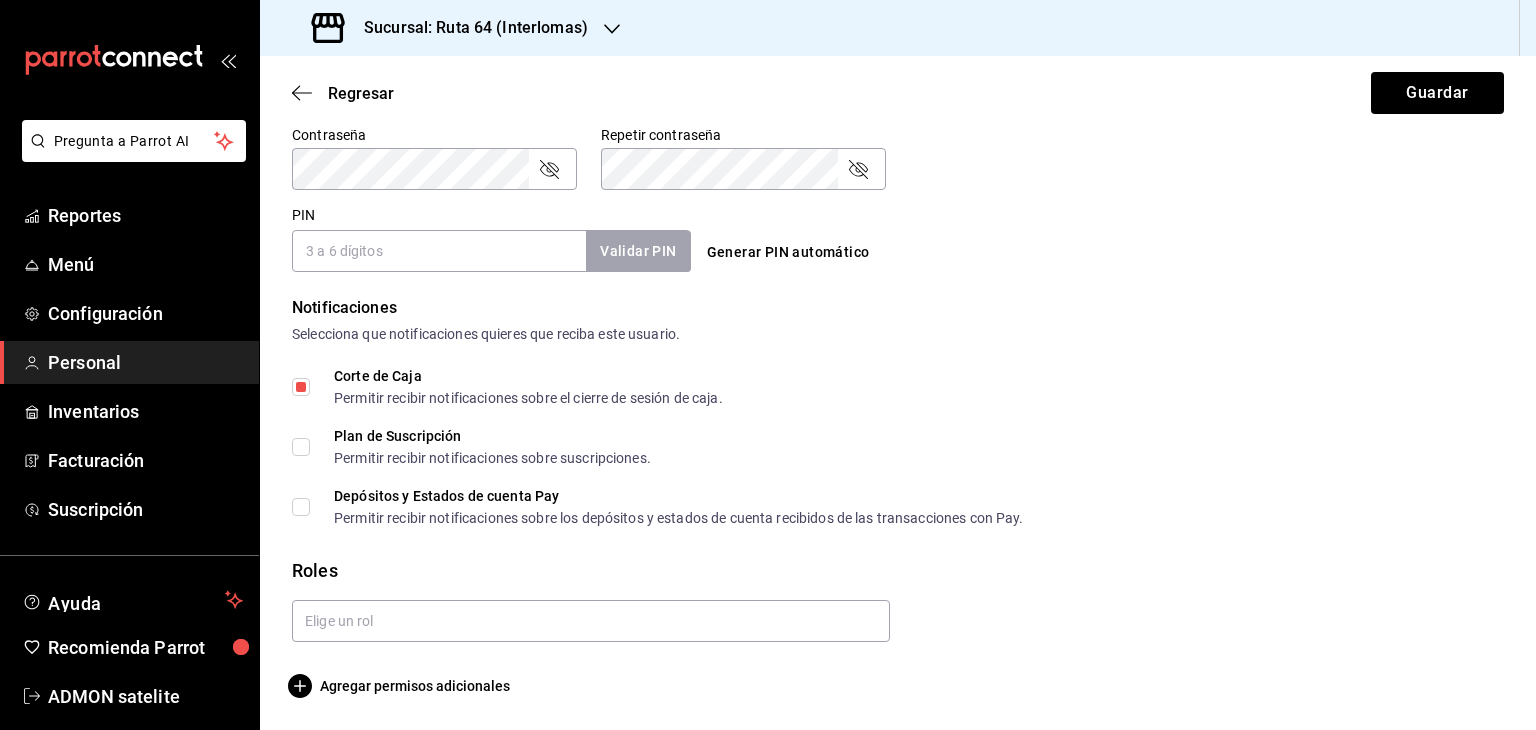 click on "Corte de Caja Permitir recibir notificaciones sobre el cierre de sesión de caja." at bounding box center (301, 387) 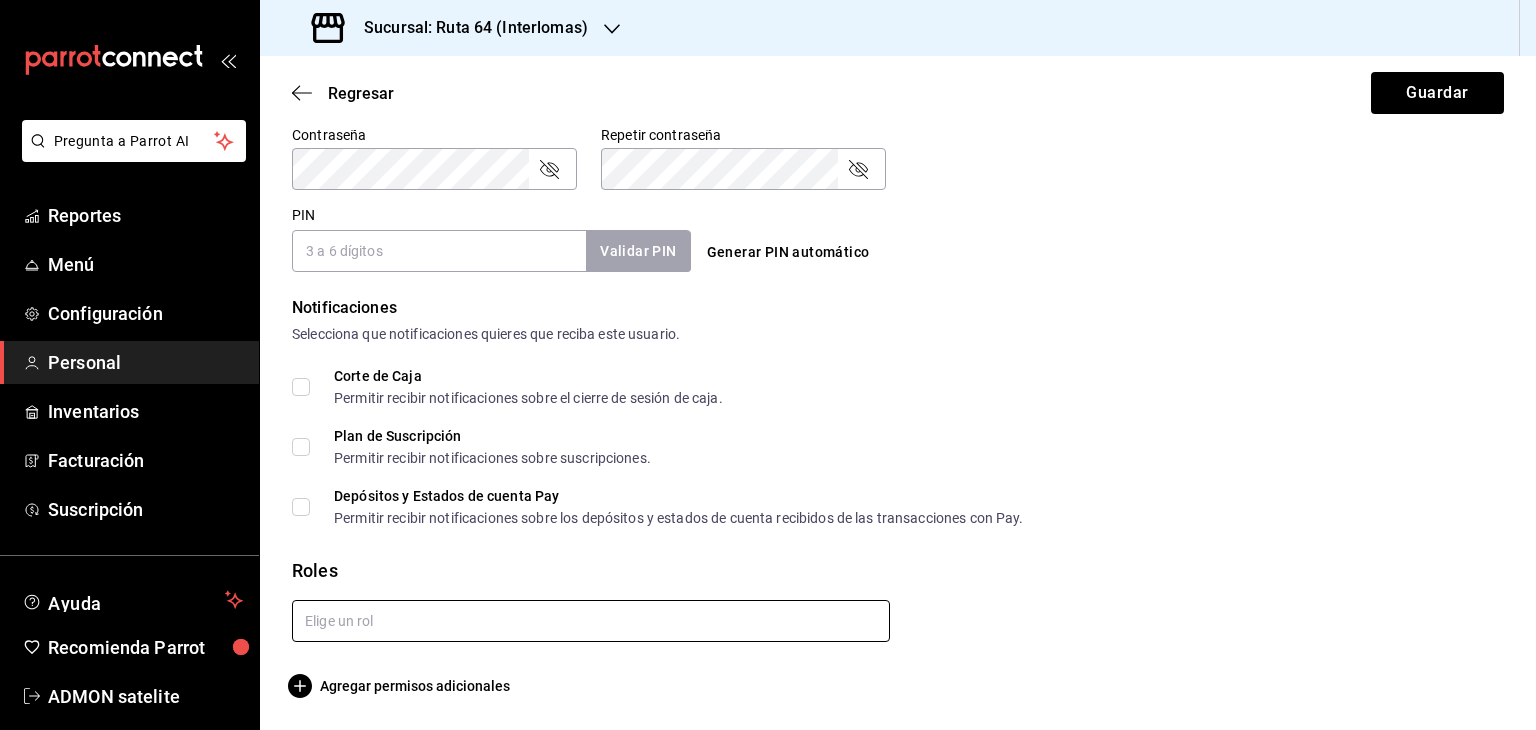 click at bounding box center [591, 621] 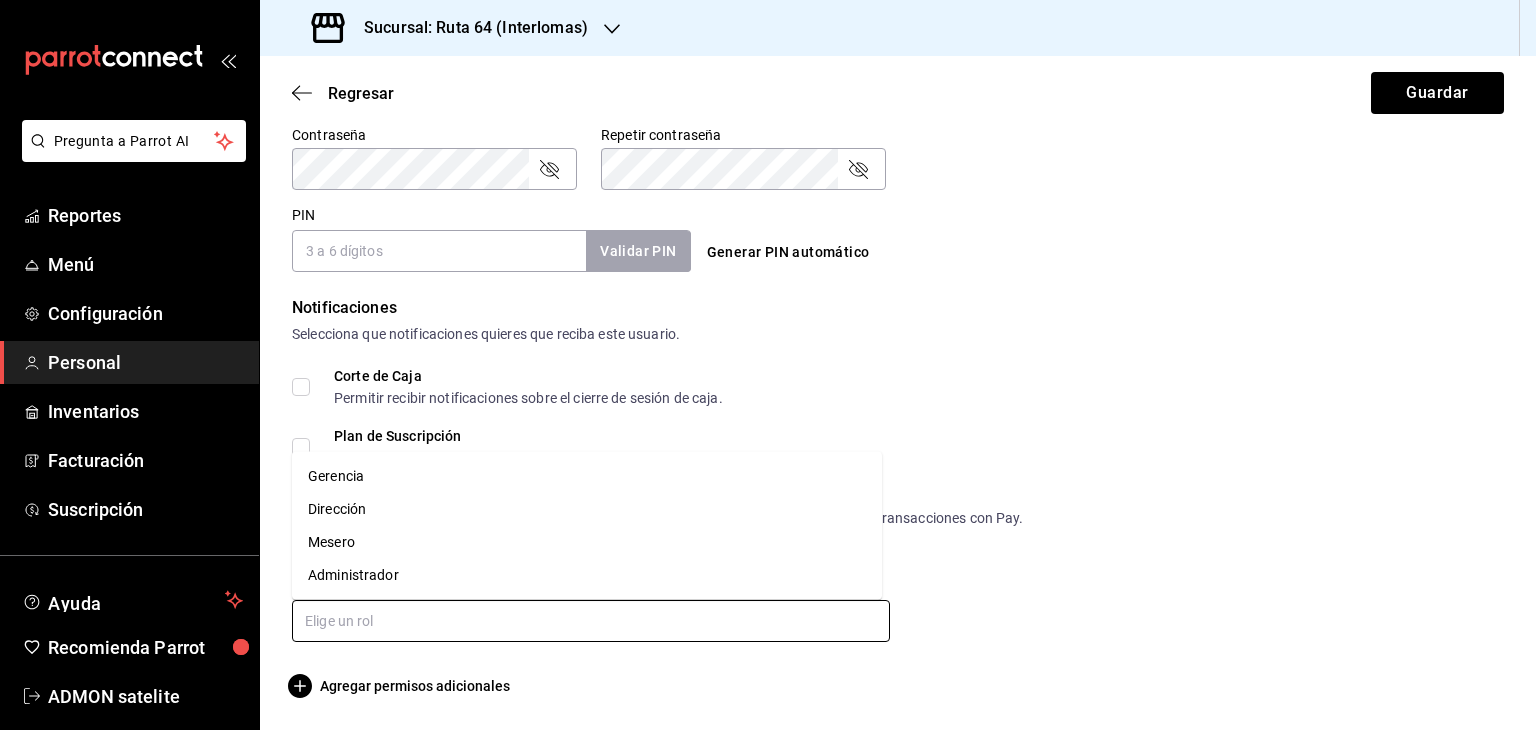click on "Mesero" at bounding box center (587, 542) 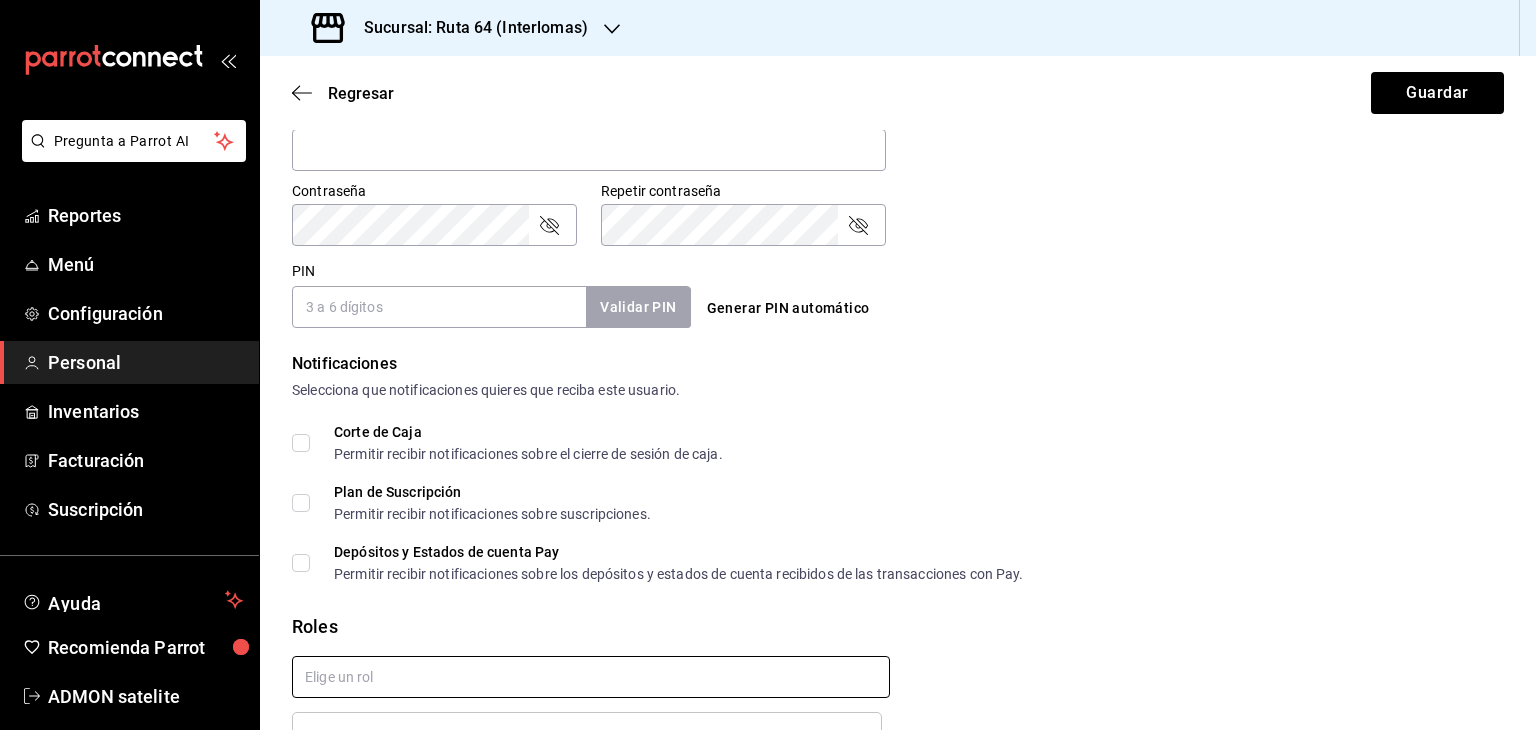 scroll, scrollTop: 604, scrollLeft: 0, axis: vertical 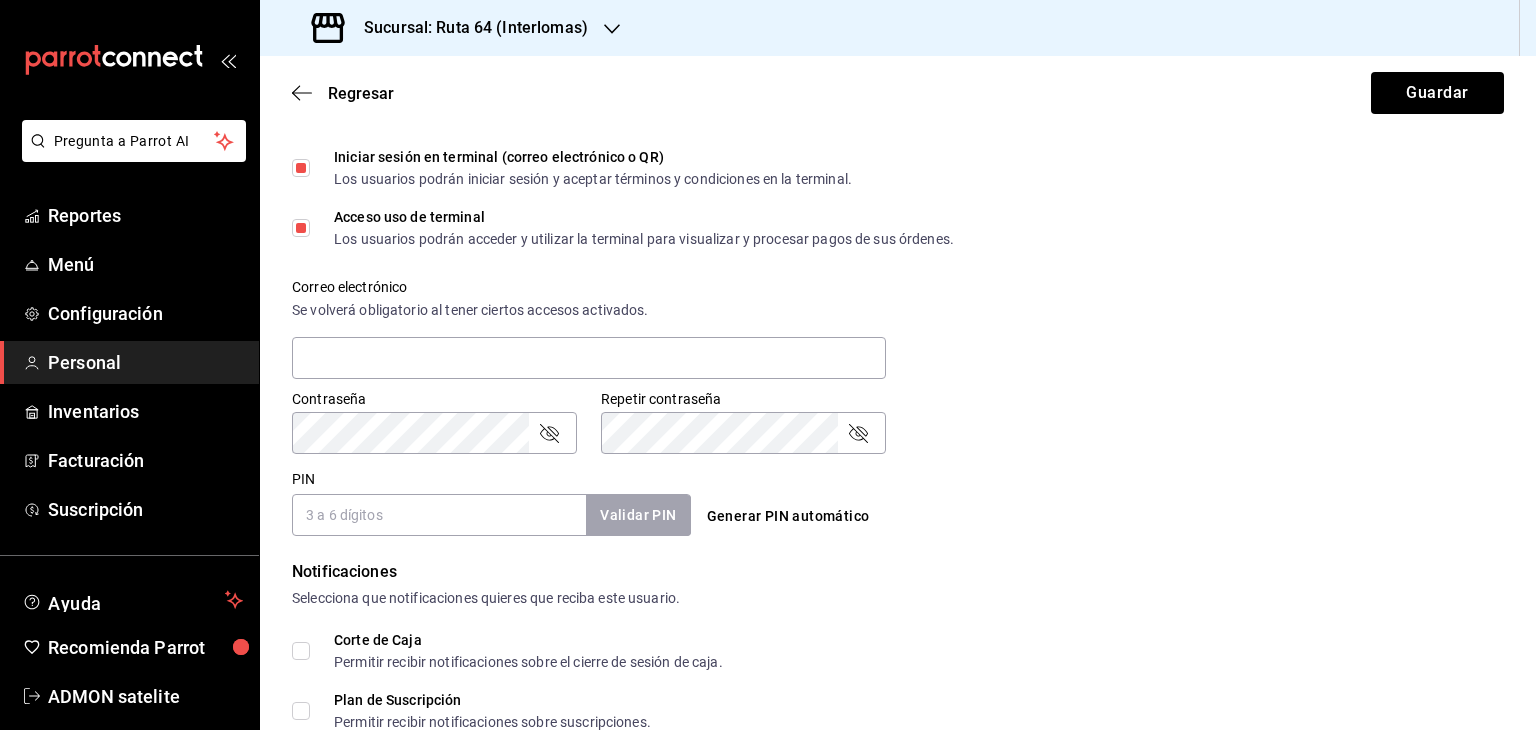 click on "PIN" at bounding box center (439, 515) 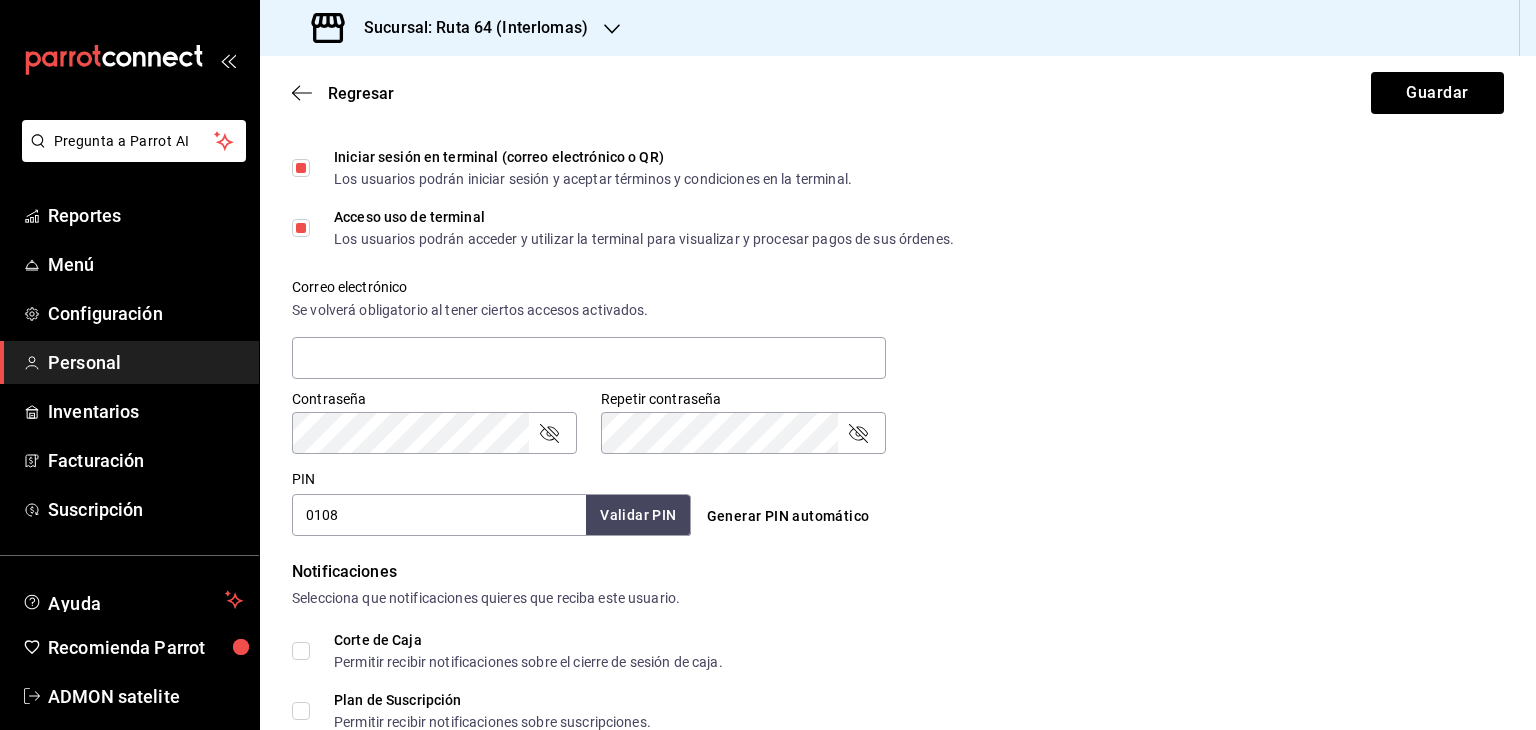 type on "0108" 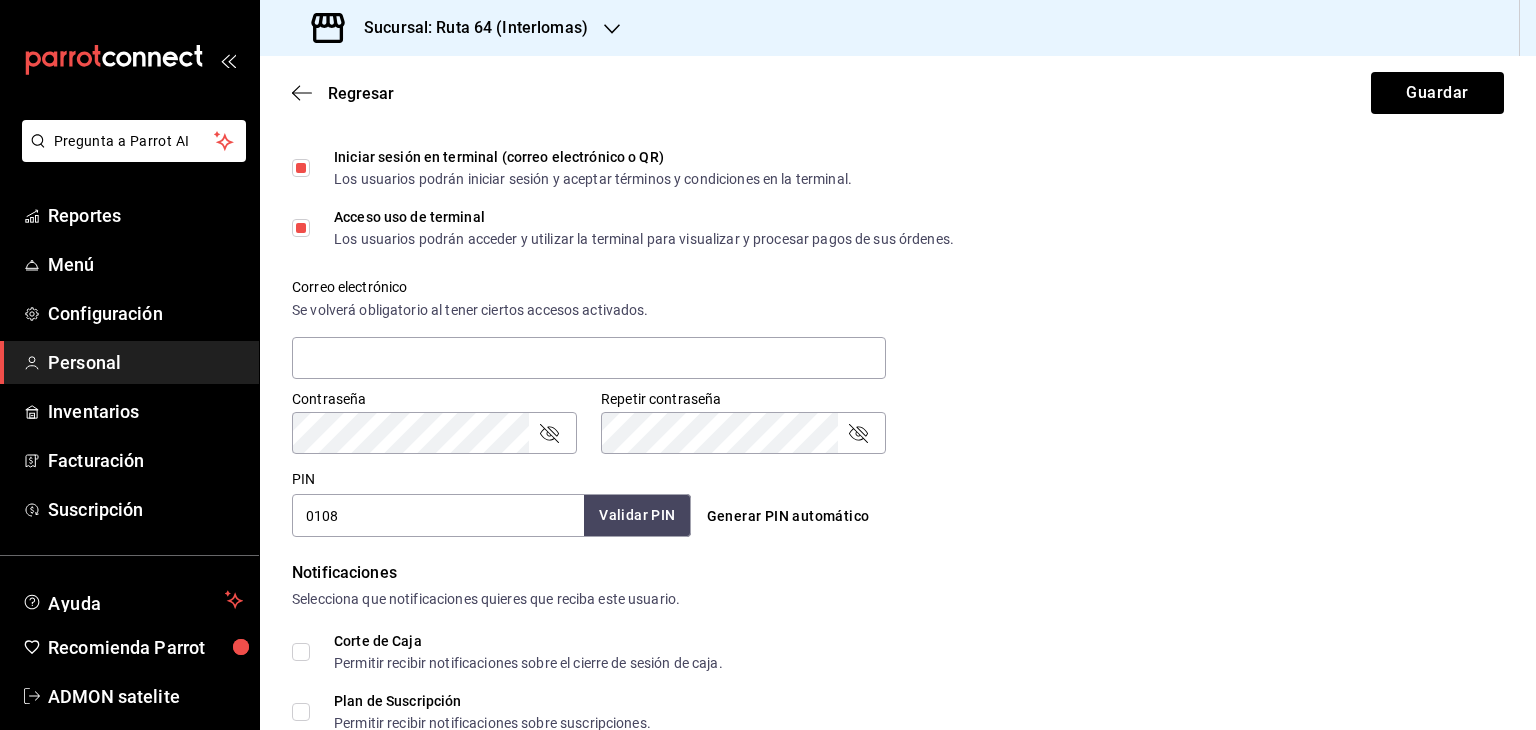 click on "Validar PIN" at bounding box center (637, 515) 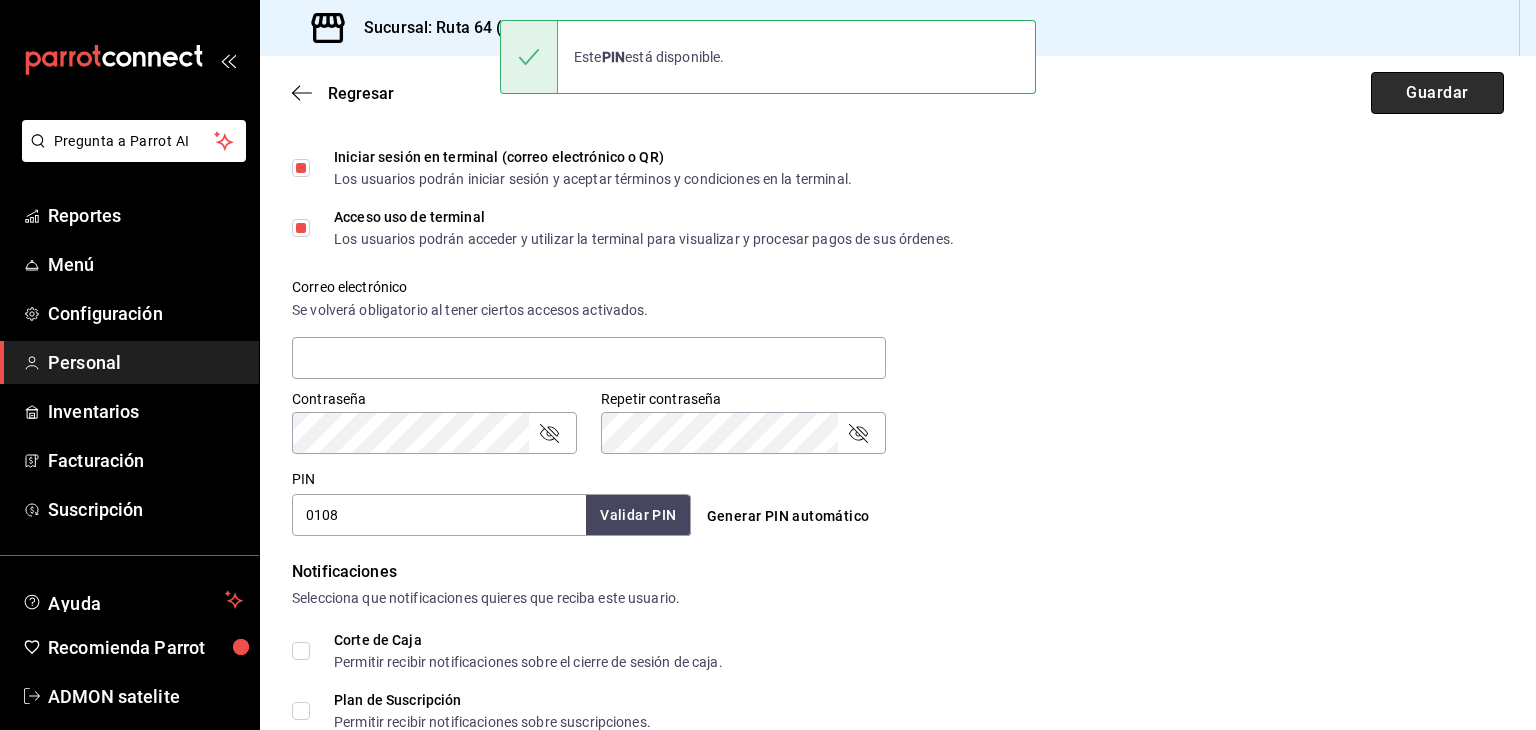 click on "Guardar" at bounding box center [1437, 93] 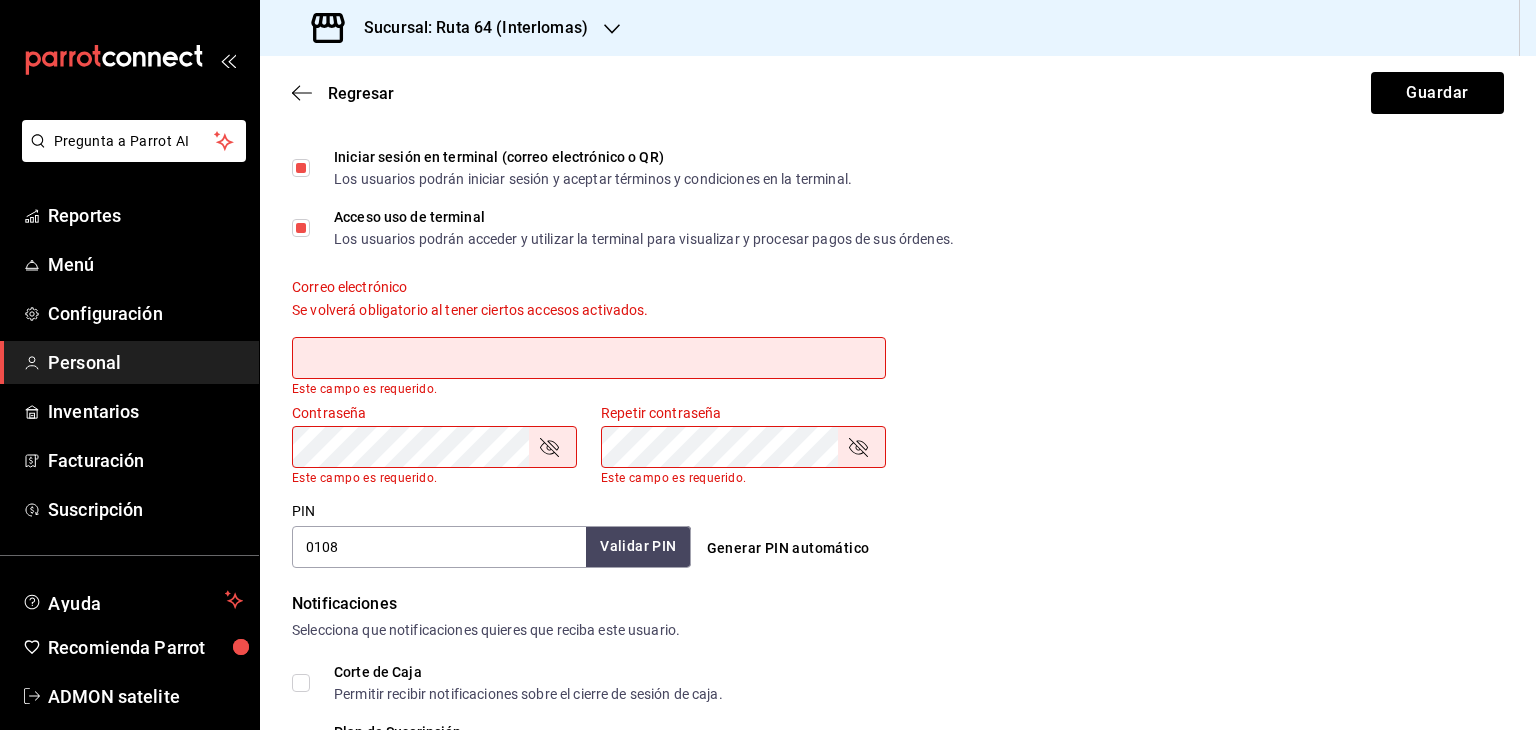 click at bounding box center [589, 358] 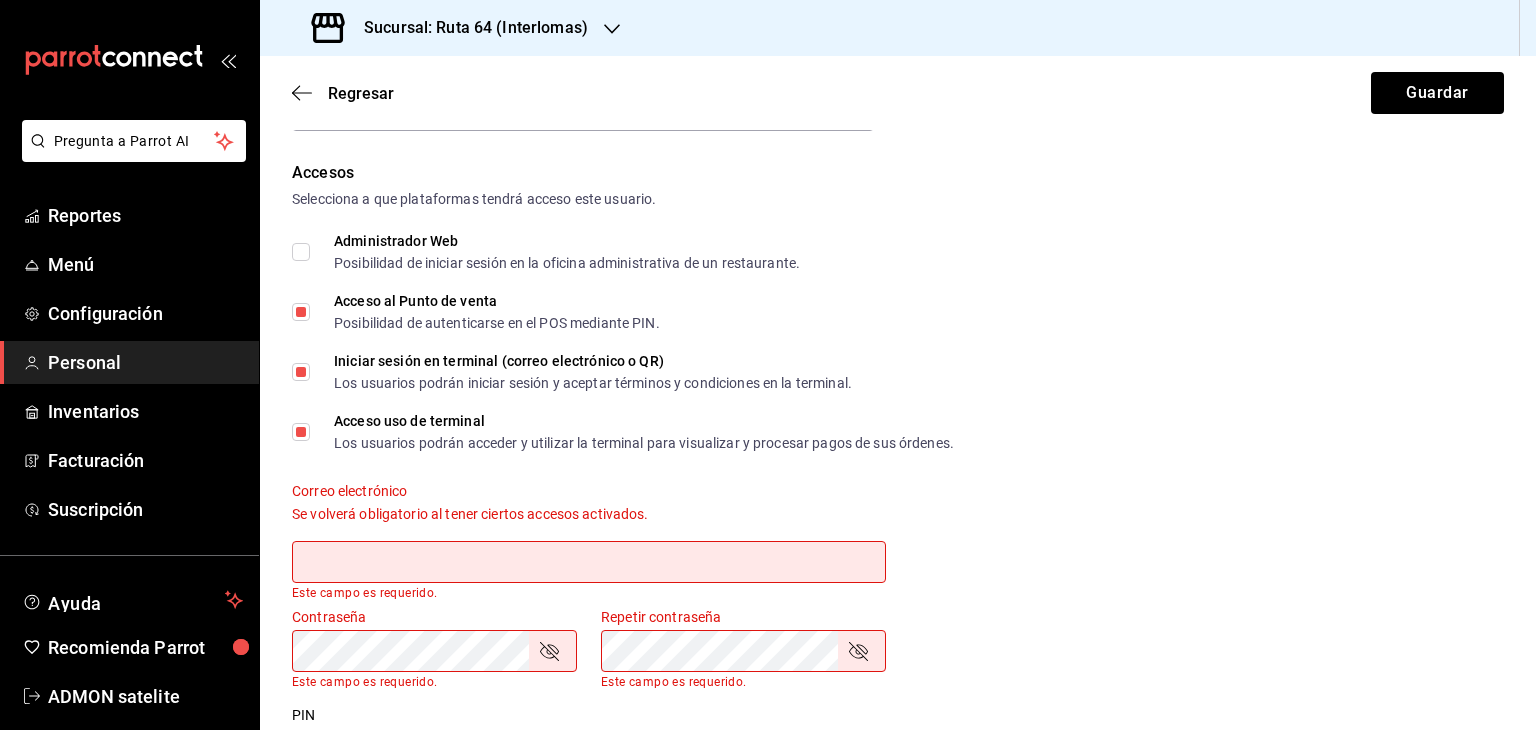 scroll, scrollTop: 401, scrollLeft: 0, axis: vertical 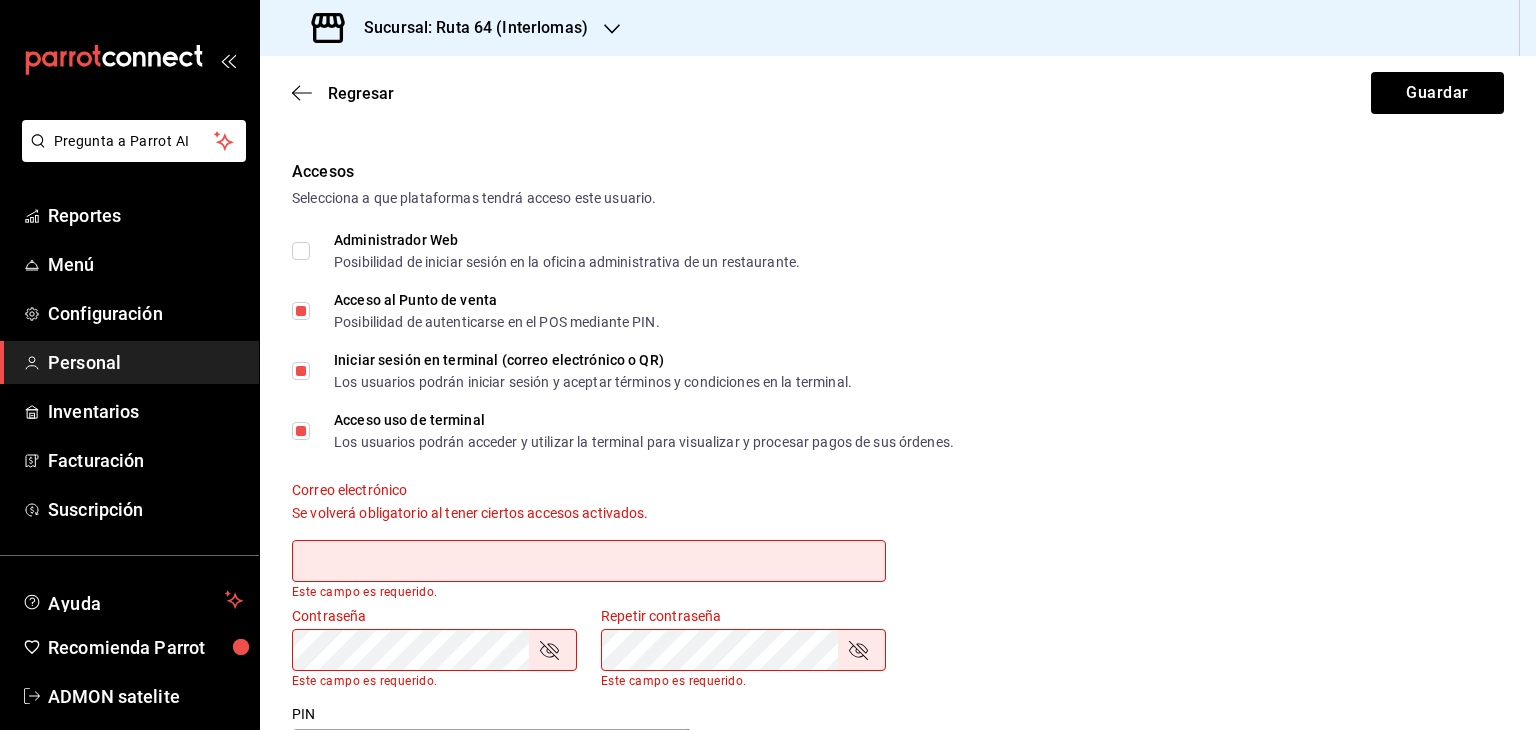 click on "Iniciar sesión en terminal (correo electrónico o QR) Los usuarios podrán iniciar sesión y aceptar términos y condiciones en la terminal." at bounding box center (301, 371) 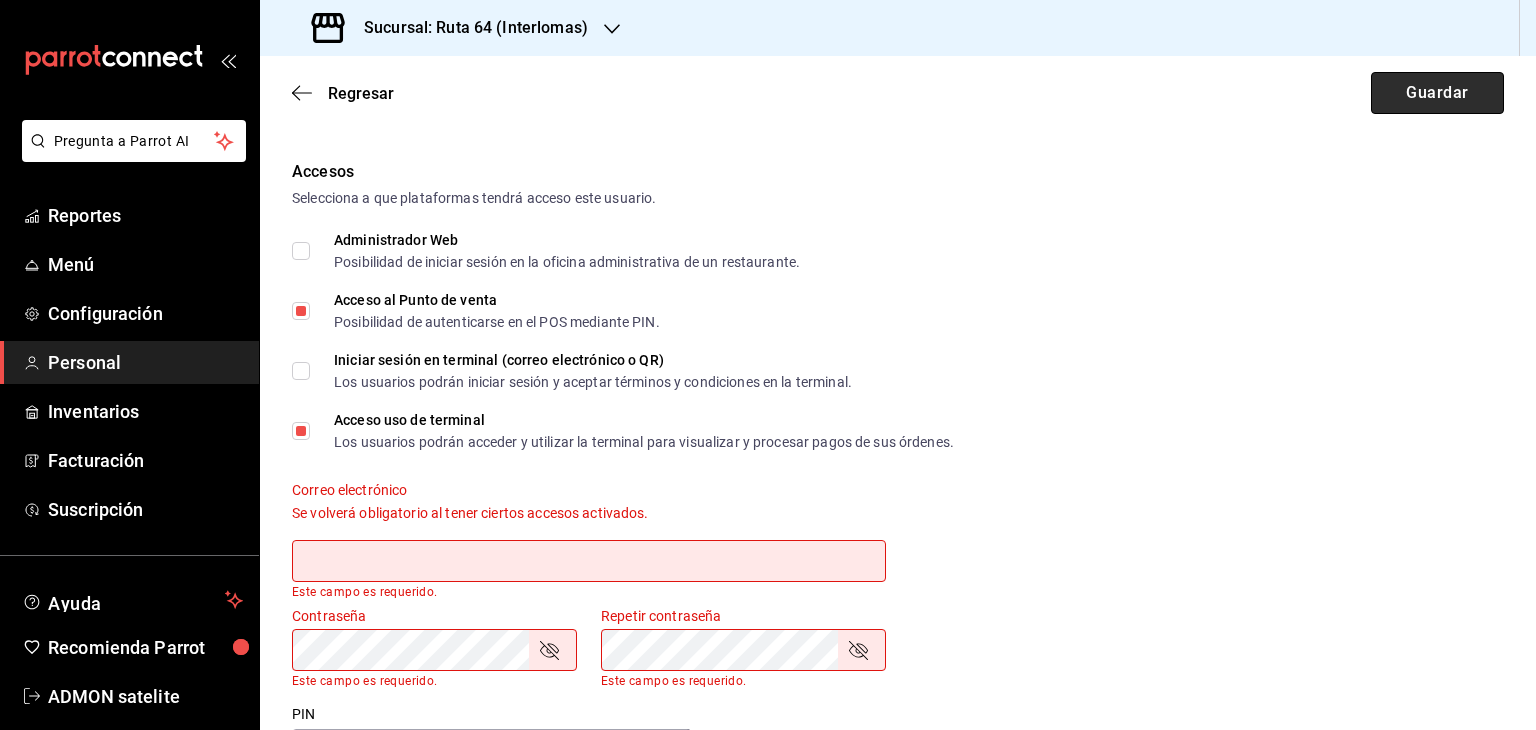 click on "Guardar" at bounding box center (1437, 93) 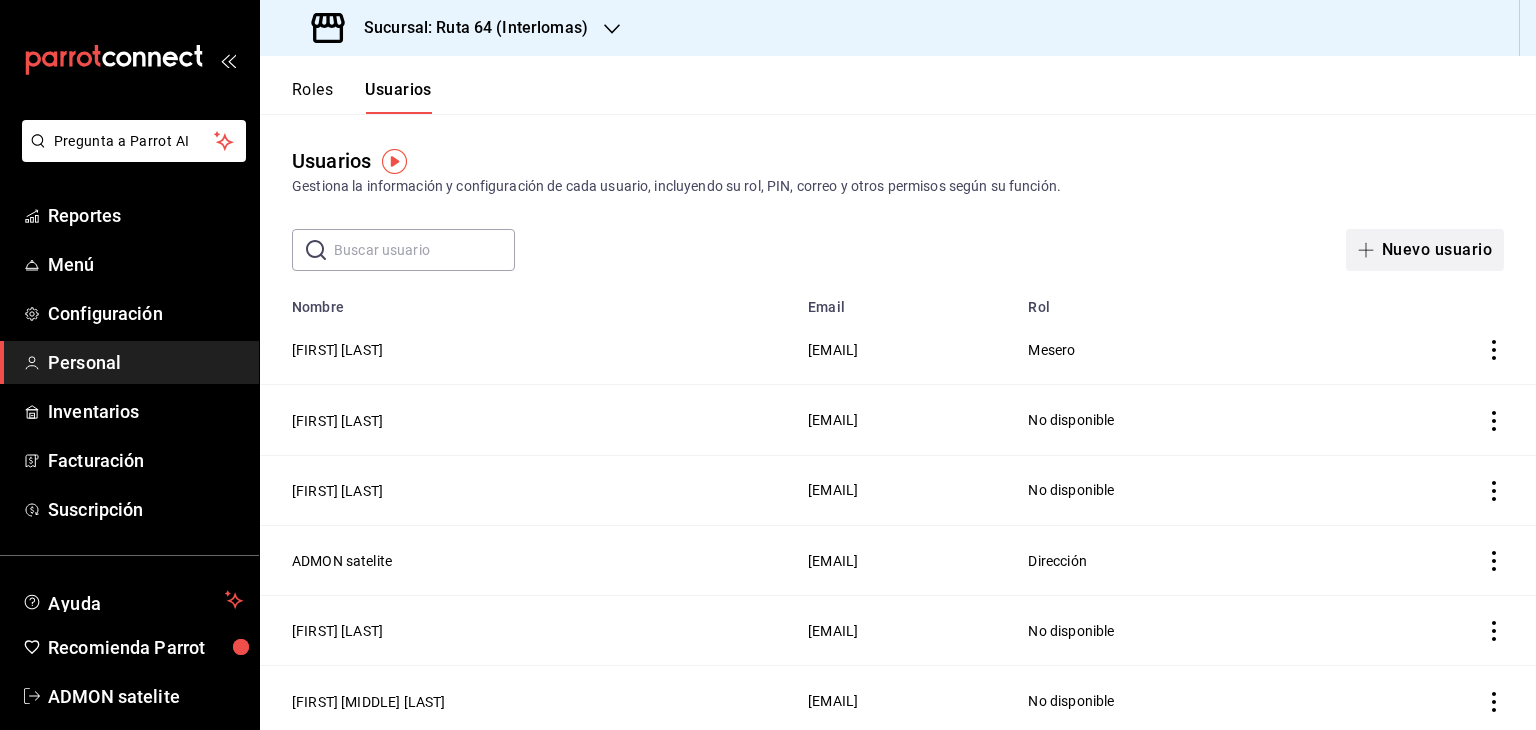 click on "Nuevo usuario" at bounding box center (1425, 250) 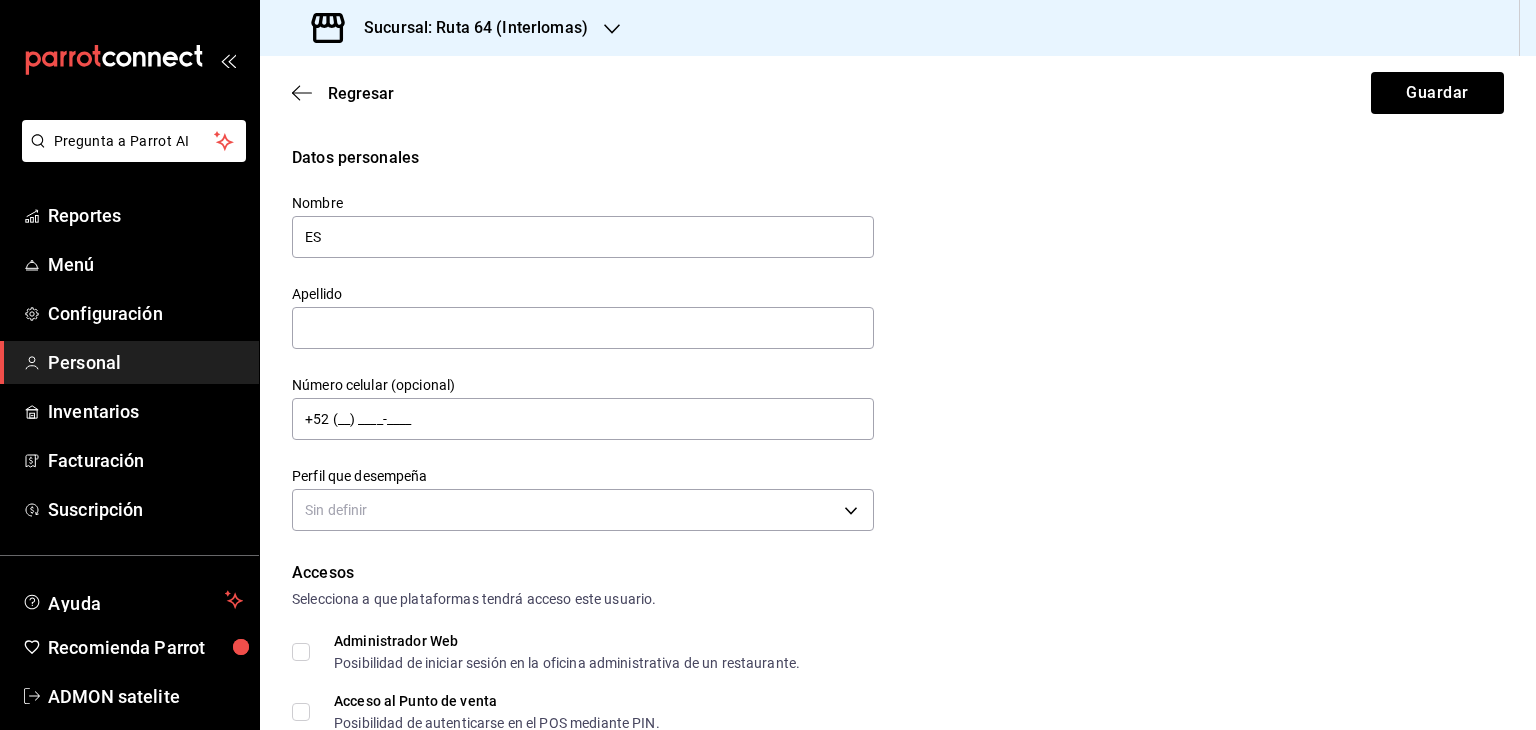 type on "E" 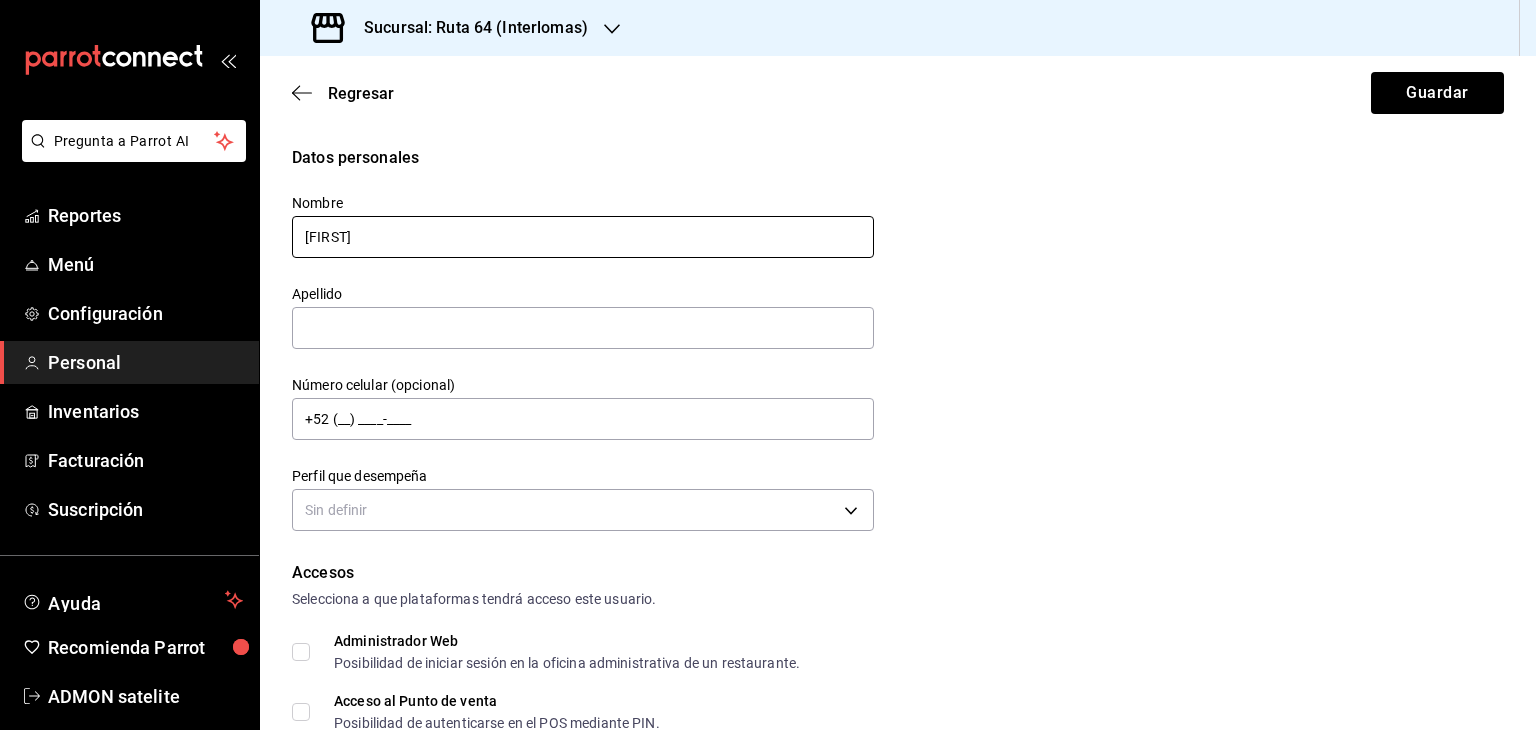 type on "[FIRST]" 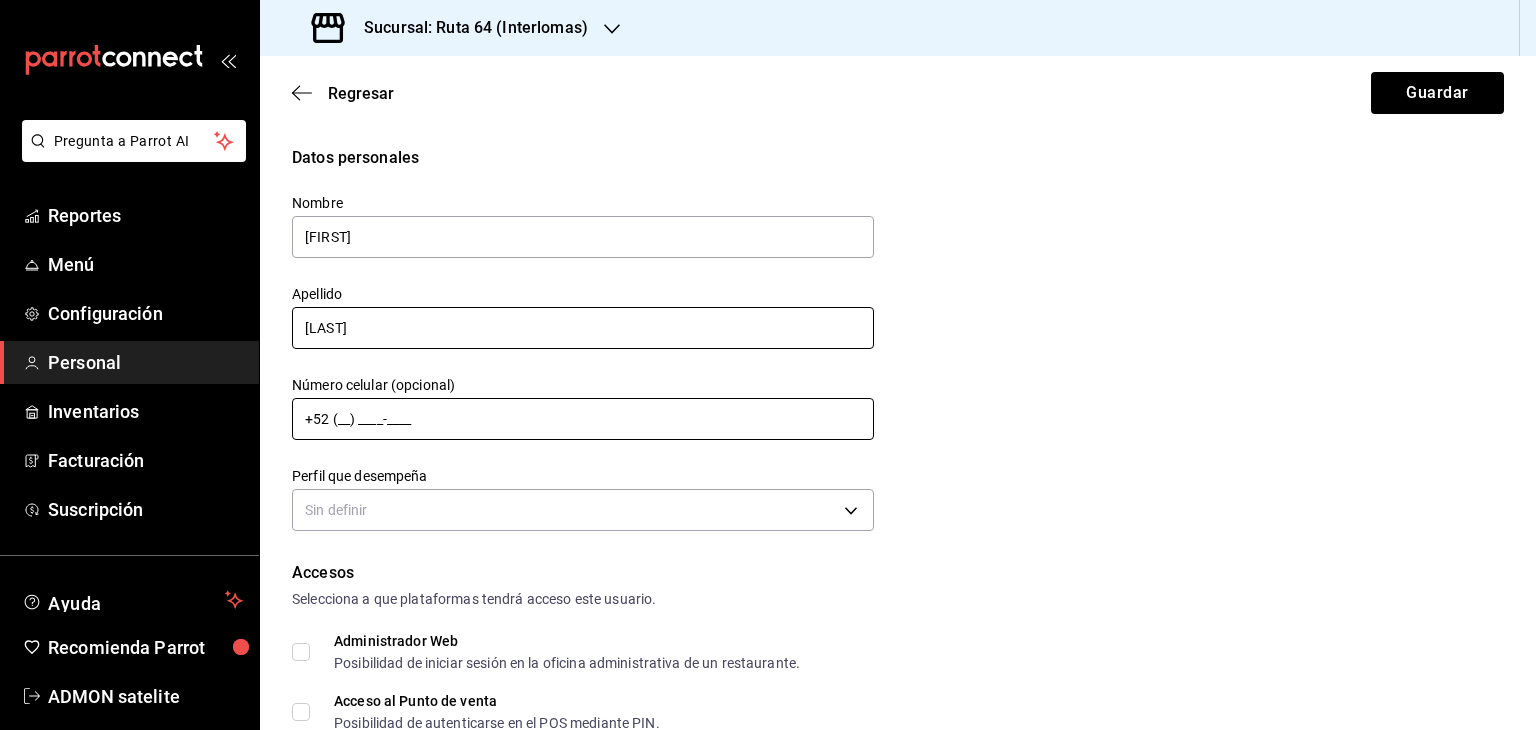 scroll, scrollTop: 132, scrollLeft: 0, axis: vertical 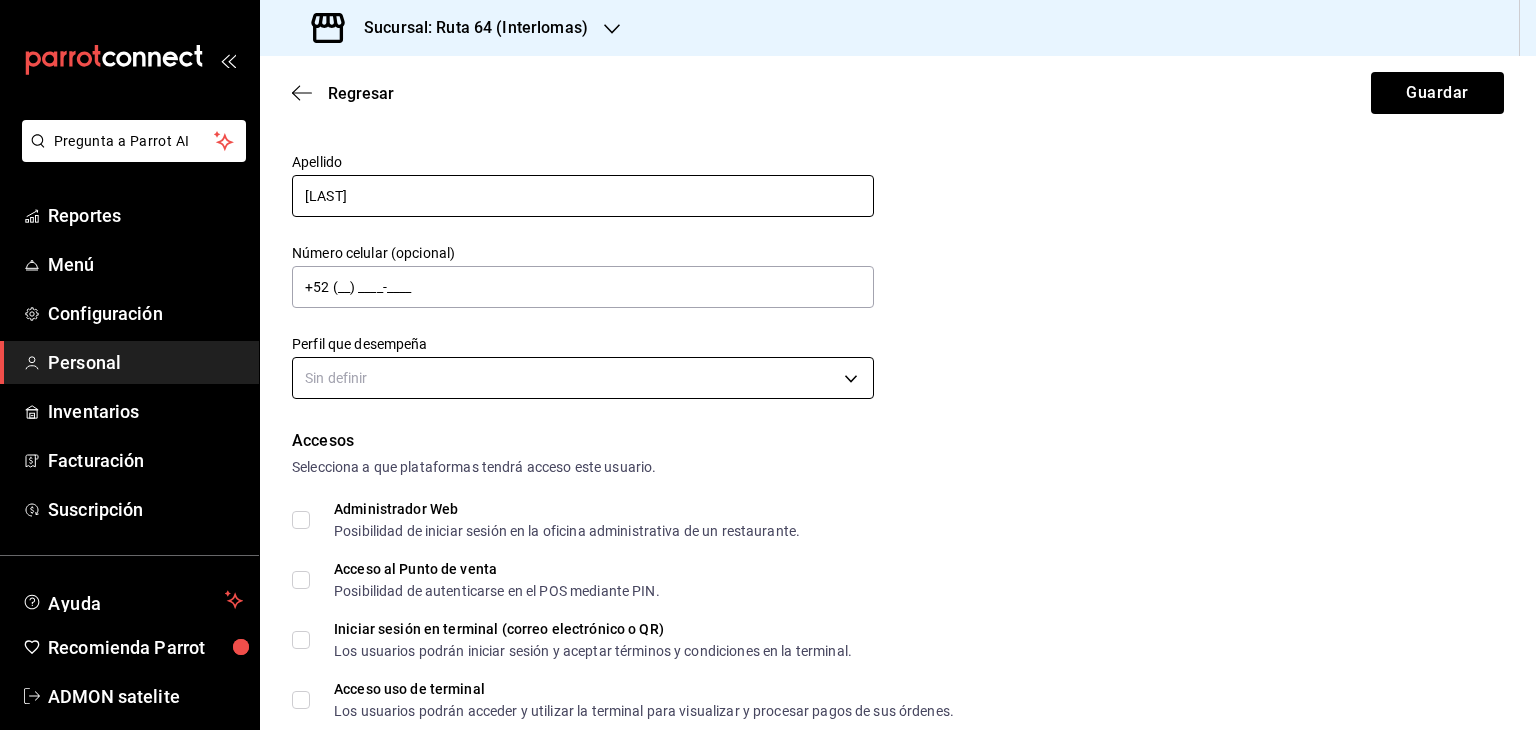 type on "[LAST]" 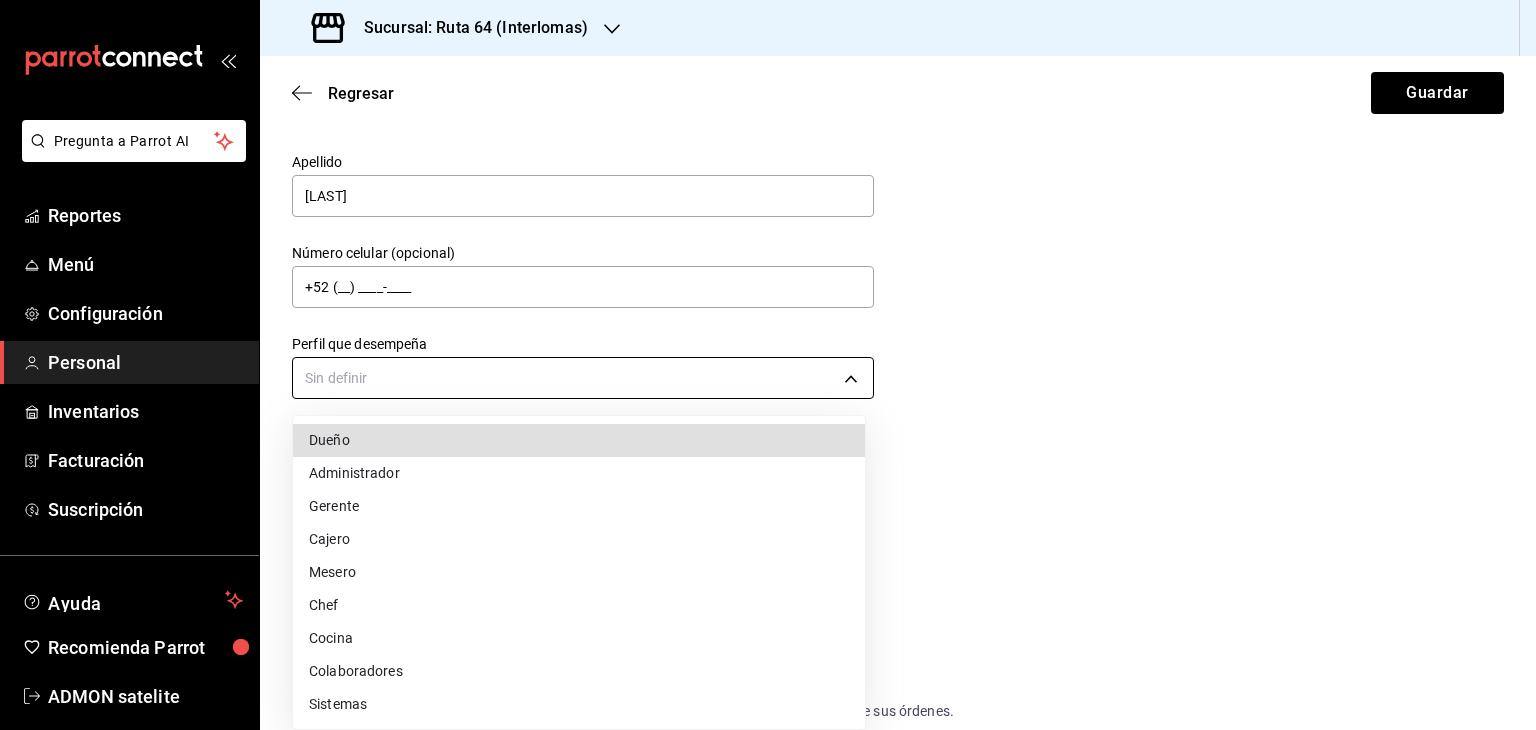 click on "Pregunta a Parrot AI Reportes   Menú   Configuración   Personal   Inventarios   Facturación   Suscripción   Ayuda Recomienda Parrot   ADMON satelite   Sugerir nueva función   Sucursal: Ruta 64 ([INTERLOMAS]) Regresar Guardar Datos personales Nombre [FIRST] Apellido [LAST] Número celular (opcional) +52 (__) ____-____ Perfil que desempeña Sin definir Accesos Selecciona a que plataformas tendrá acceso este usuario. Administrador Web Posibilidad de iniciar sesión en la oficina administrativa de un restaurante.  Acceso al Punto de venta Posibilidad de autenticarse en el POS mediante PIN.  Iniciar sesión en terminal (correo electrónico o QR) Los usuarios podrán iniciar sesión y aceptar términos y condiciones en la terminal. Acceso uso de terminal Los usuarios podrán acceder y utilizar la terminal para visualizar y procesar pagos de sus órdenes. Correo electrónico Se volverá obligatorio al tener ciertos accesos activados. Contraseña Contraseña Repetir contraseña Repetir contraseña PIN ​" at bounding box center [768, 365] 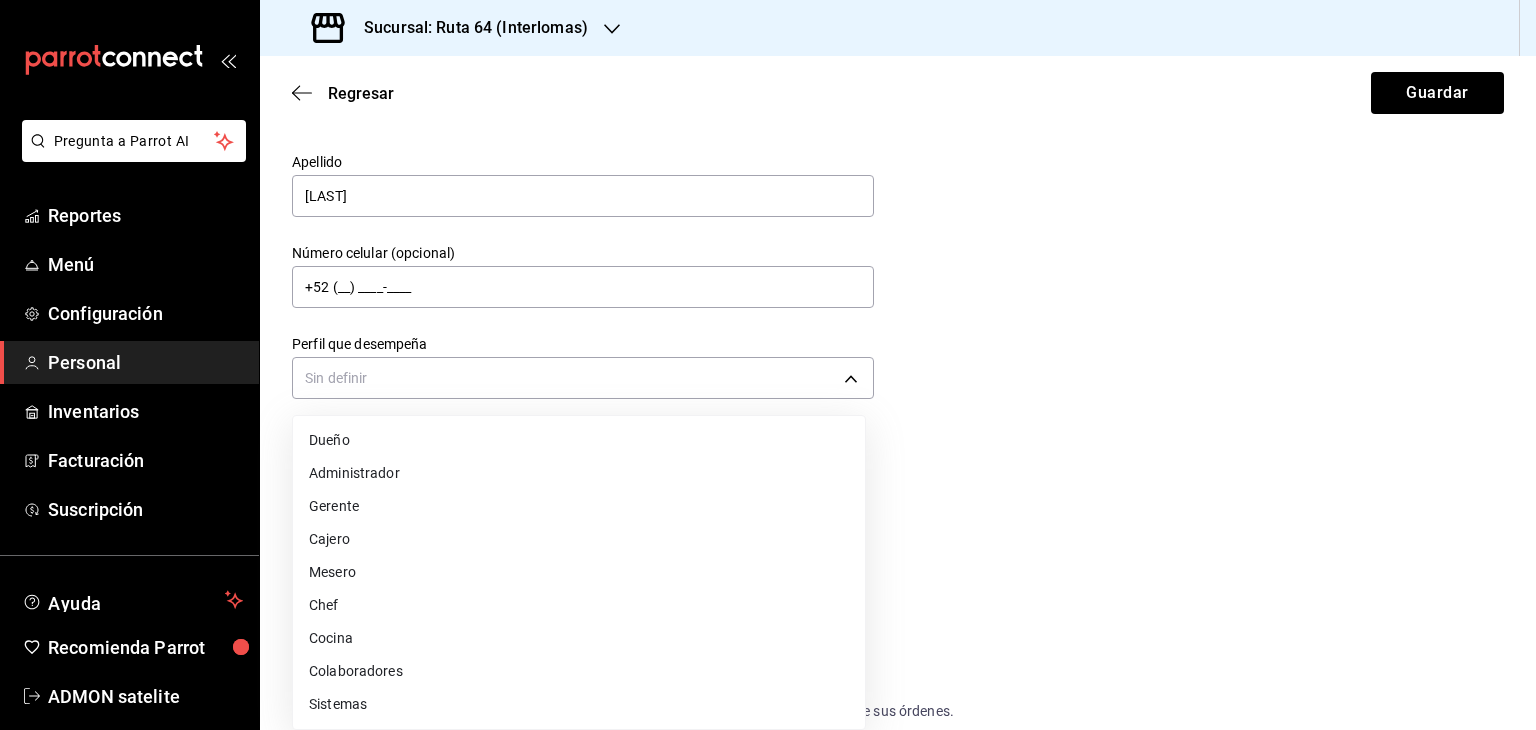 click on "Mesero" at bounding box center (579, 572) 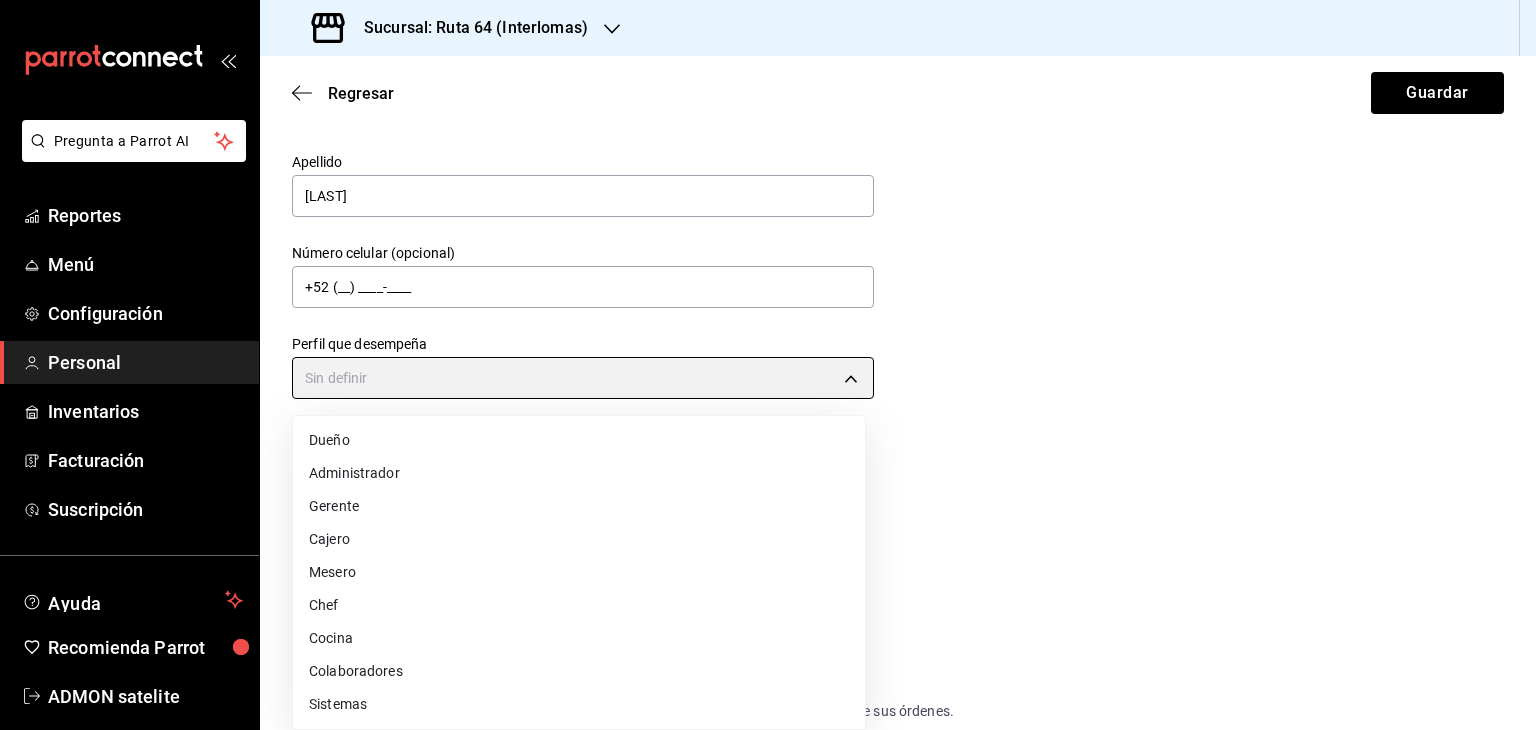 type on "WAITER" 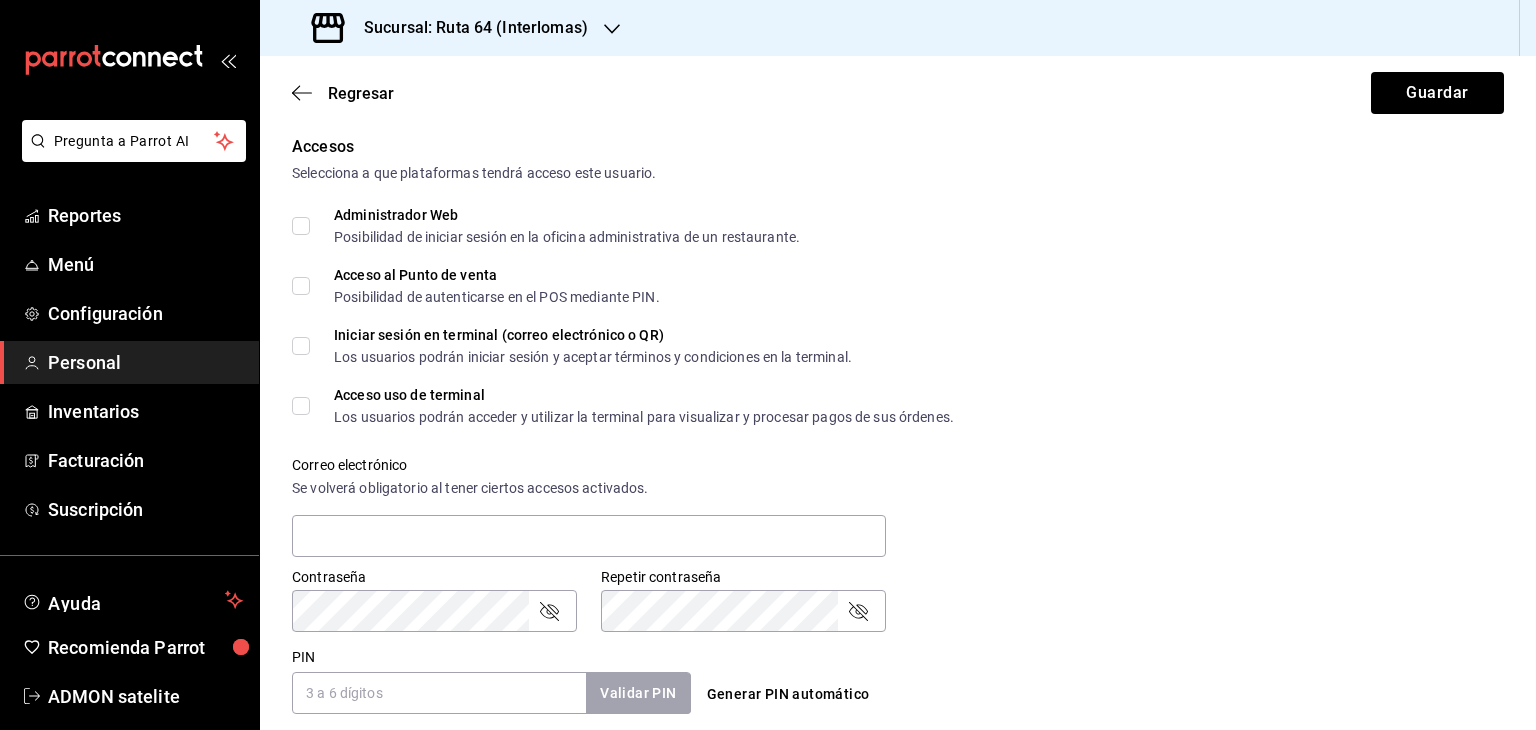 scroll, scrollTop: 868, scrollLeft: 0, axis: vertical 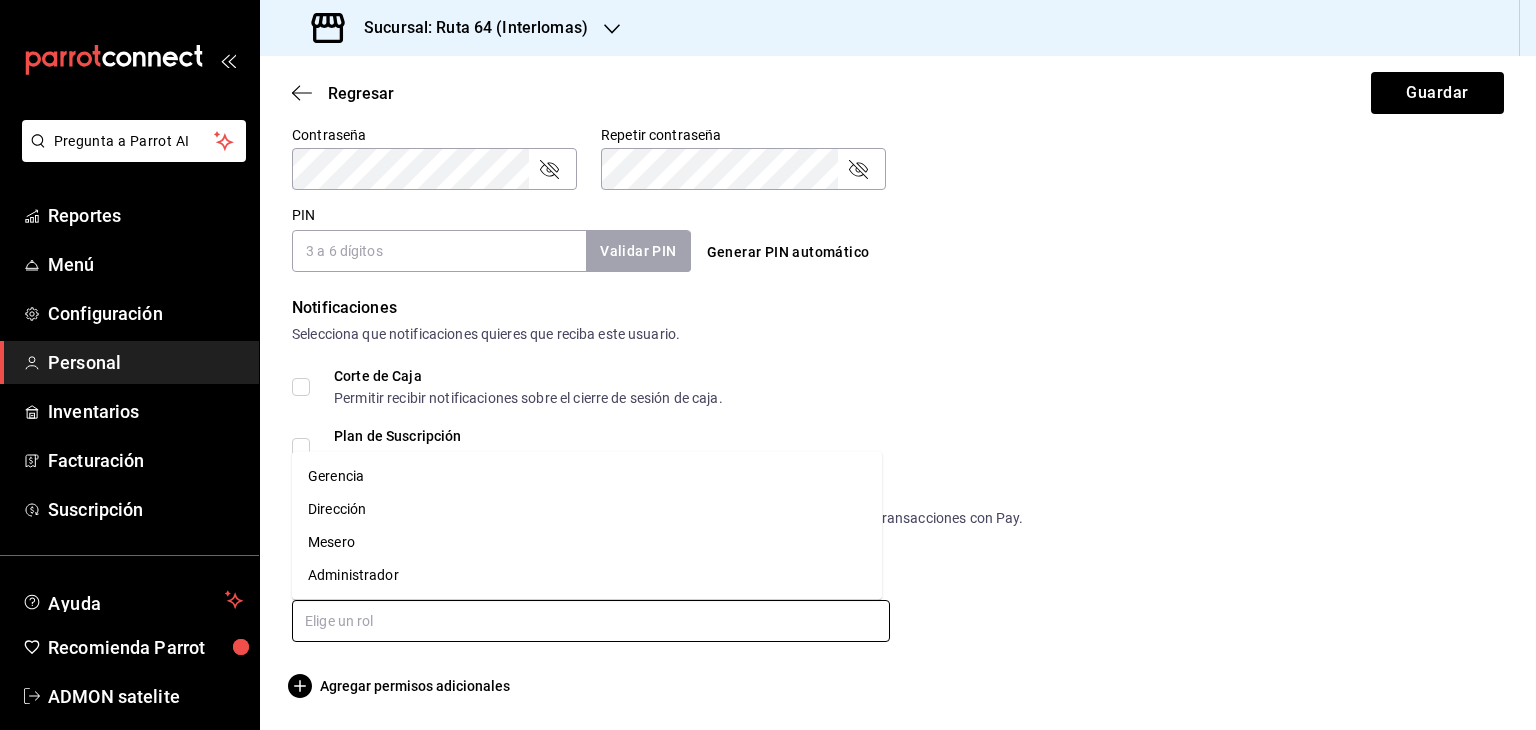 click at bounding box center [591, 621] 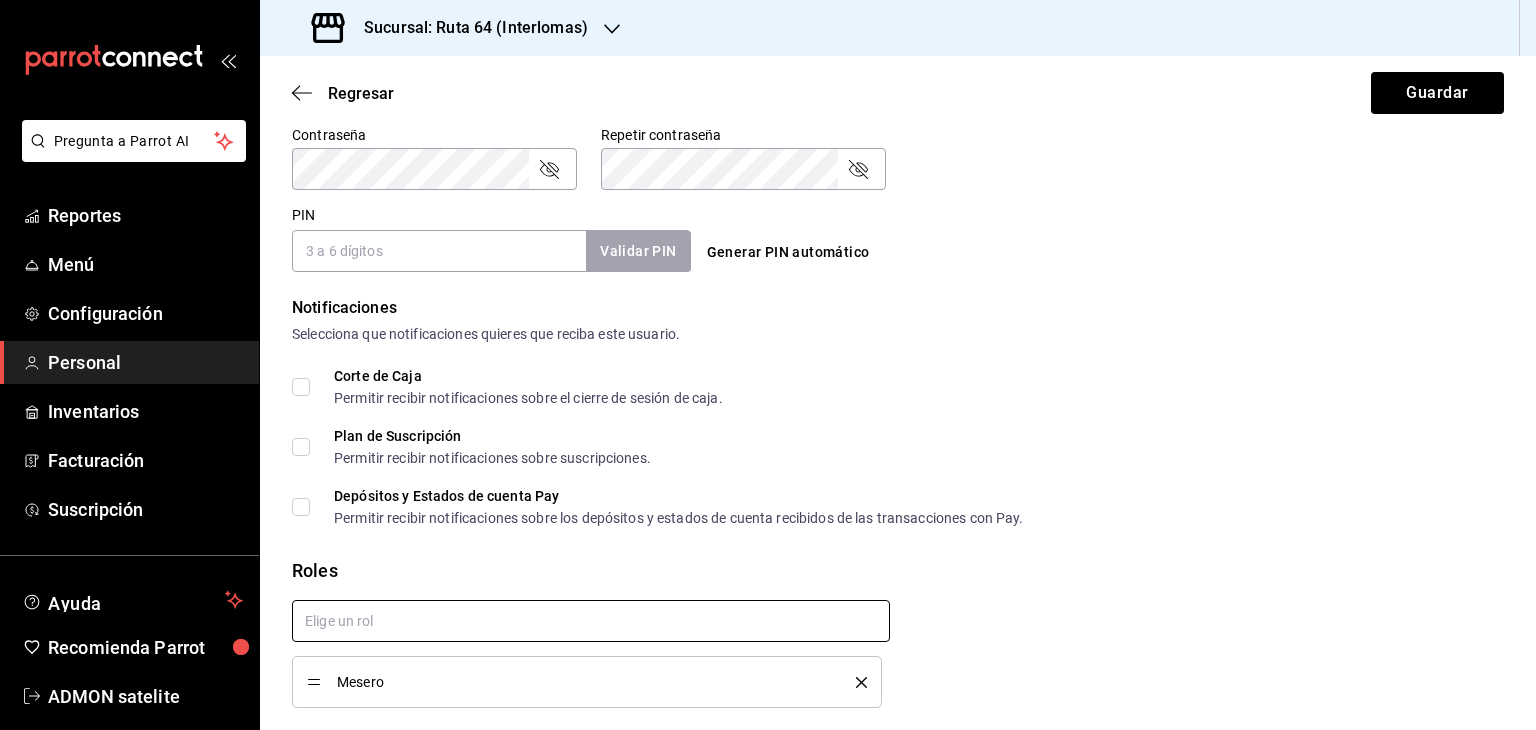 checkbox on "true" 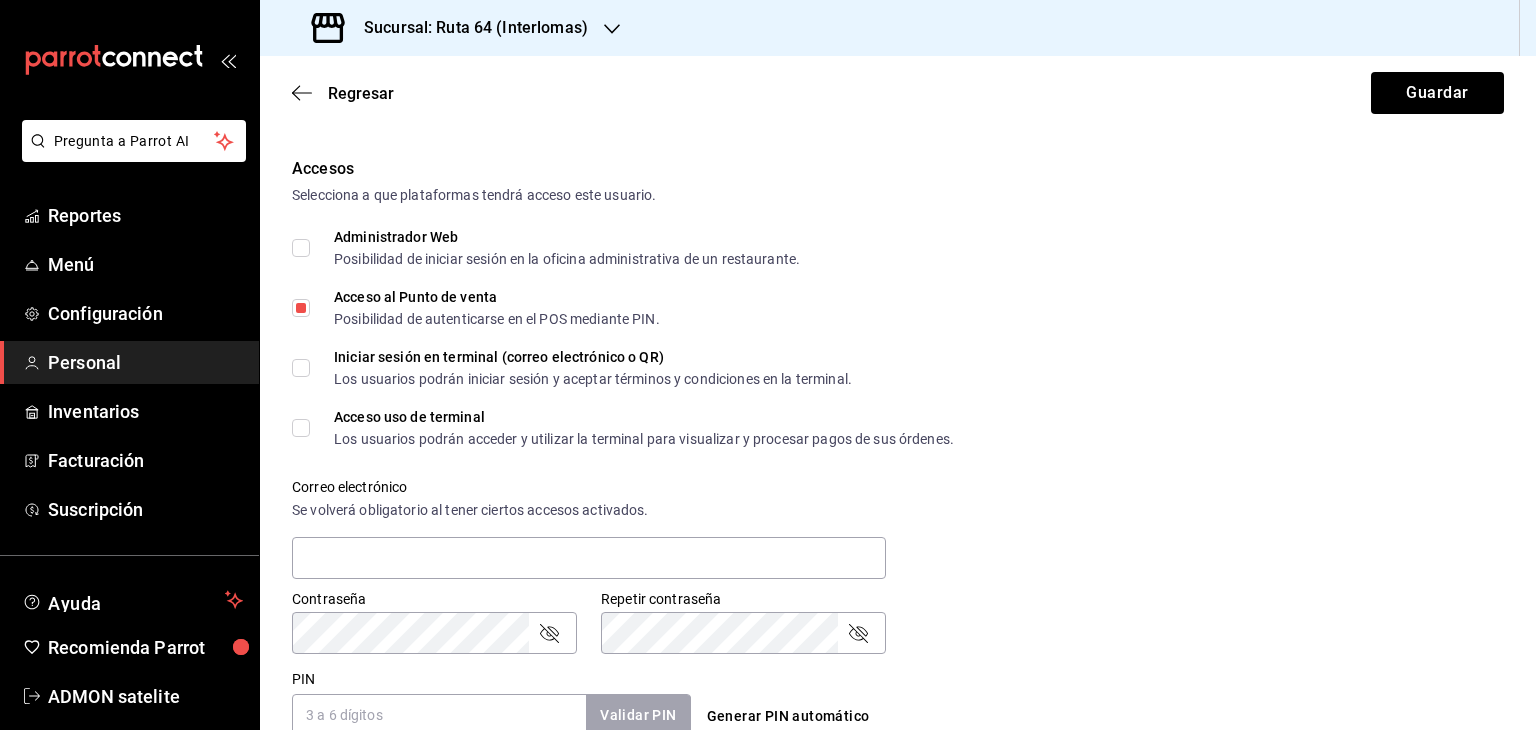 scroll, scrollTop: 404, scrollLeft: 0, axis: vertical 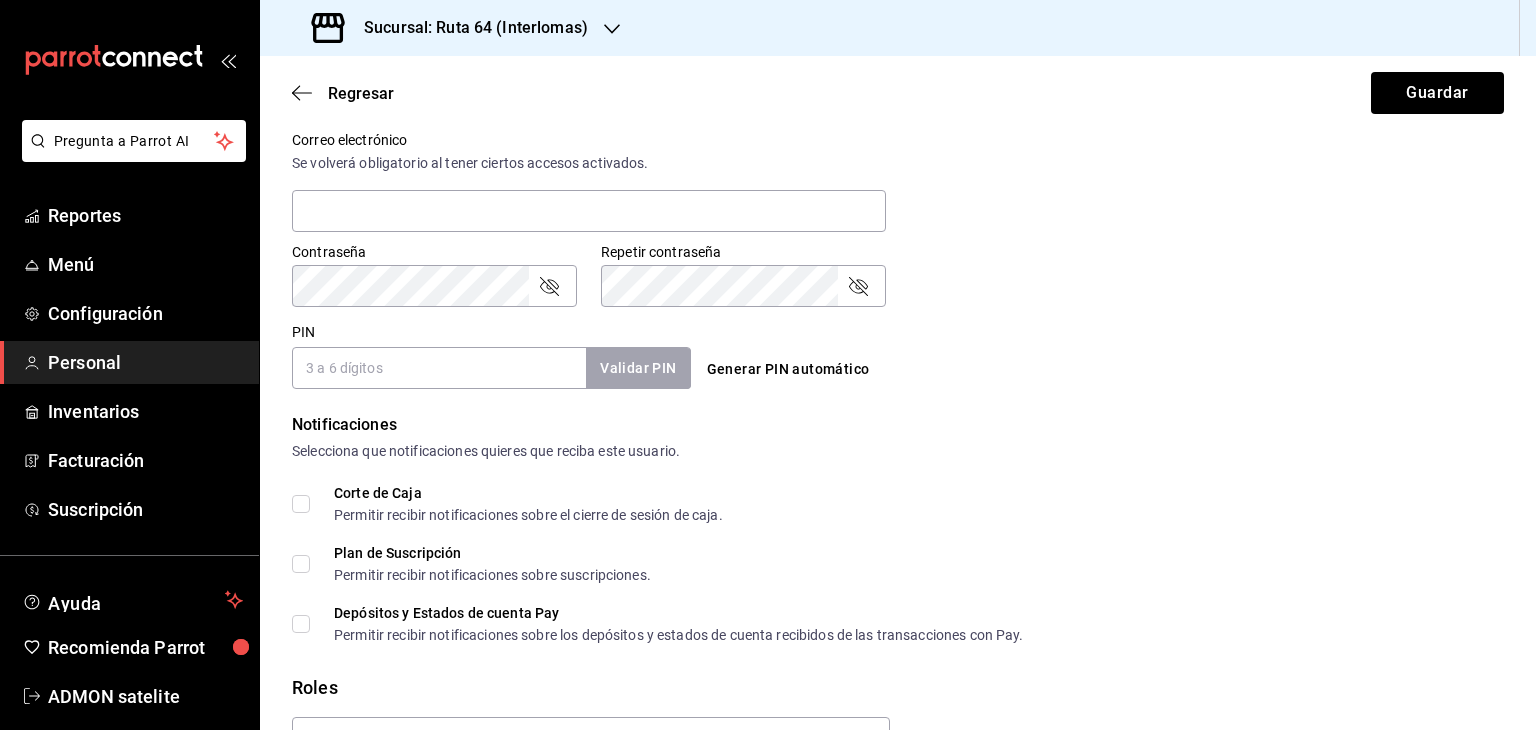 click on "PIN" at bounding box center (439, 368) 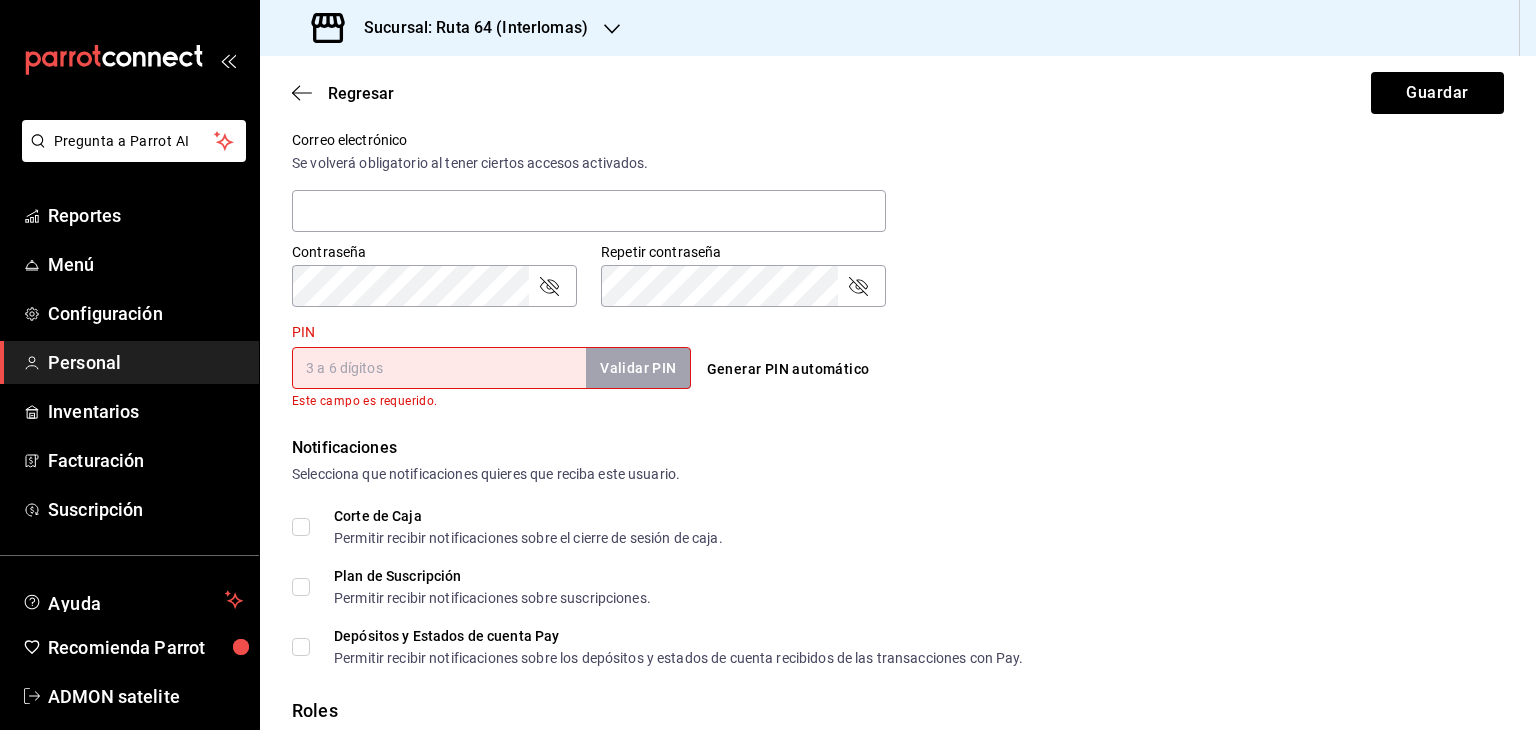 click on "Notificaciones Selecciona que notificaciones quieres que reciba este usuario." at bounding box center [898, 460] 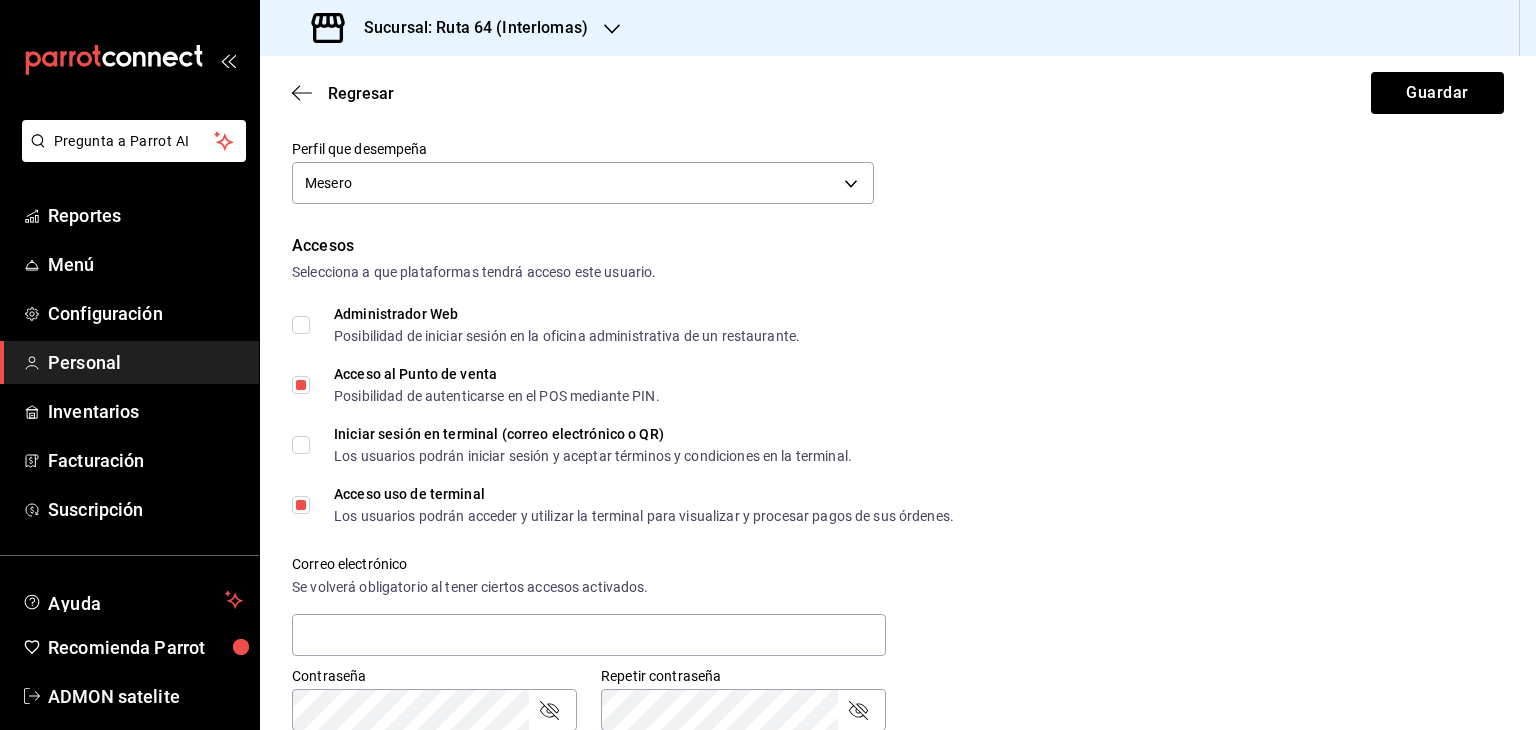 scroll, scrollTop: 515, scrollLeft: 0, axis: vertical 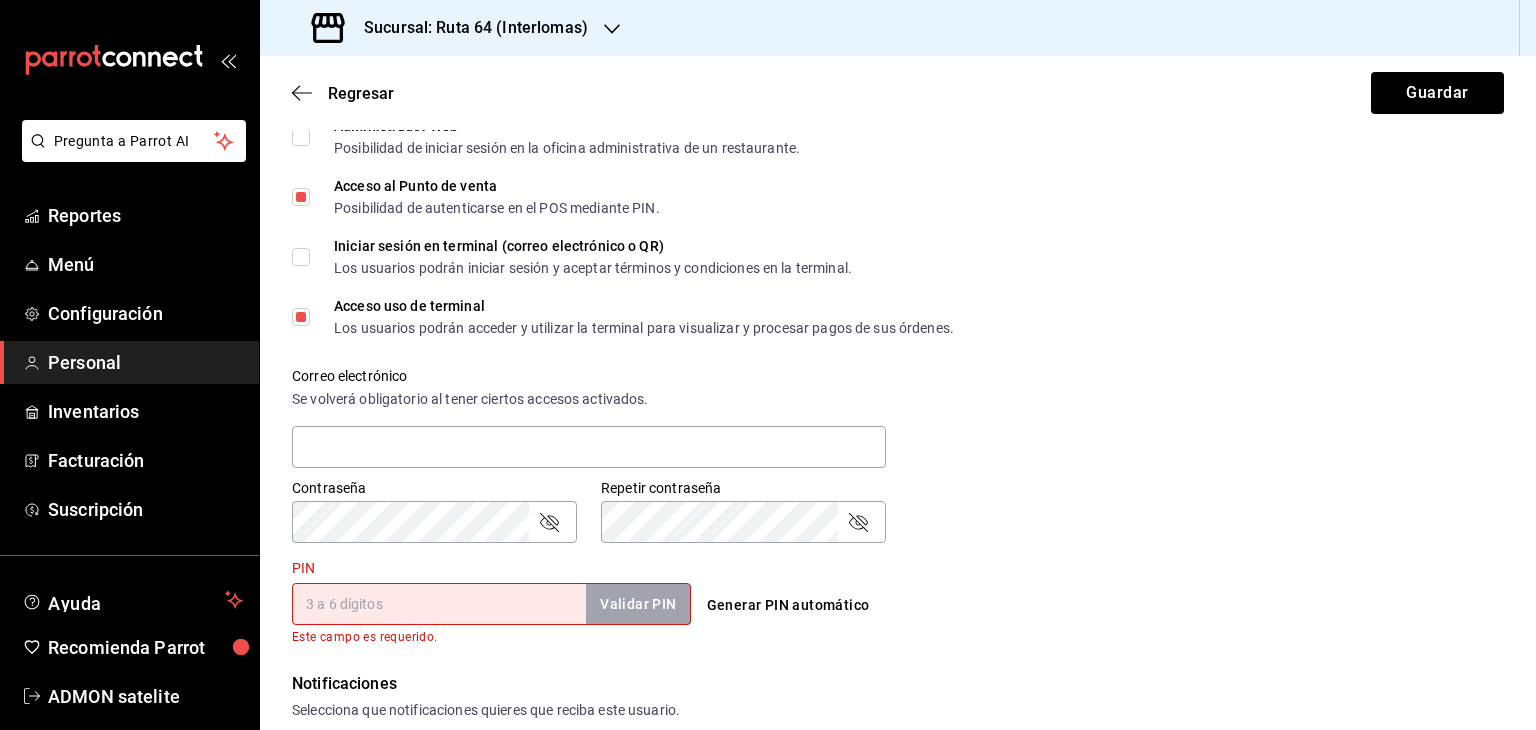 click on "PIN" at bounding box center (439, 604) 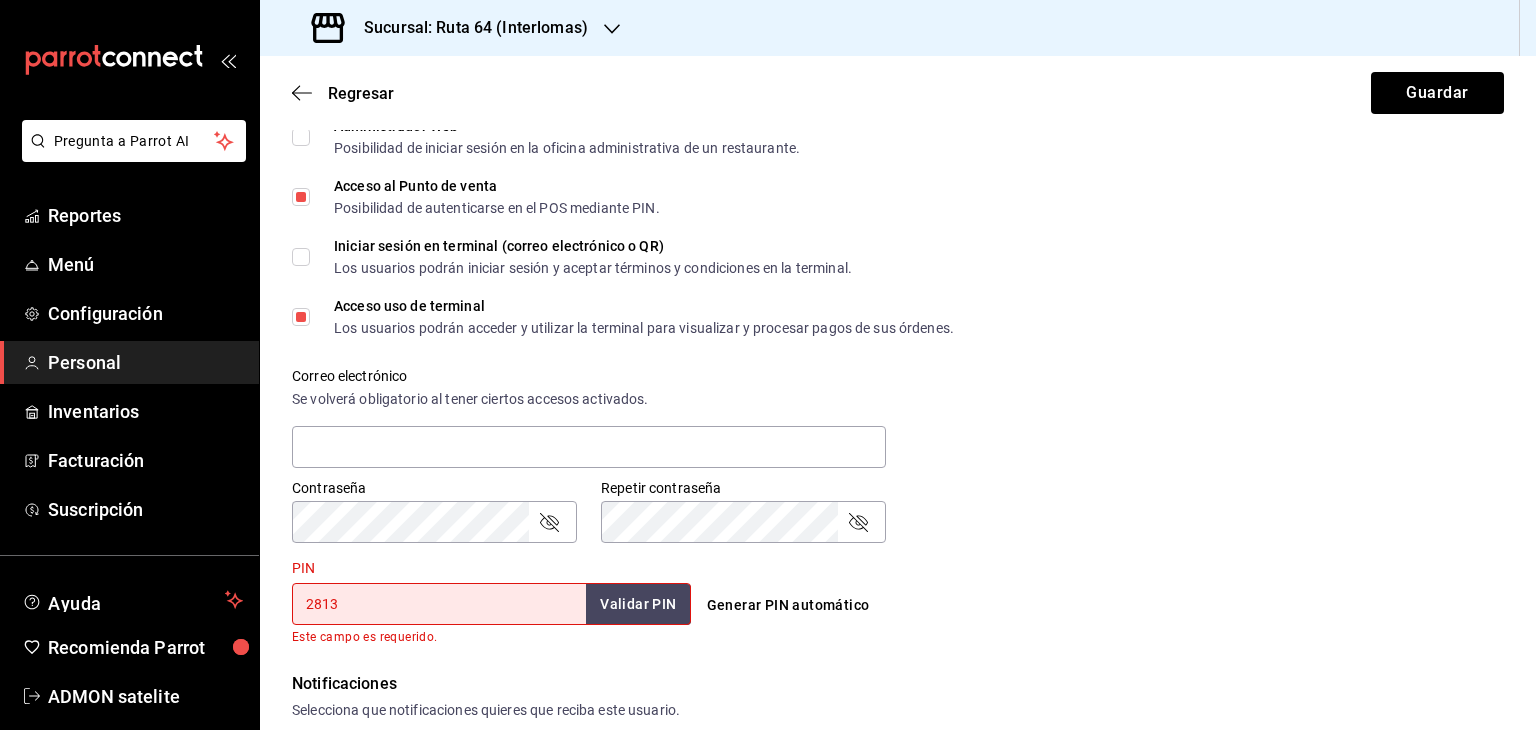 type on "2813" 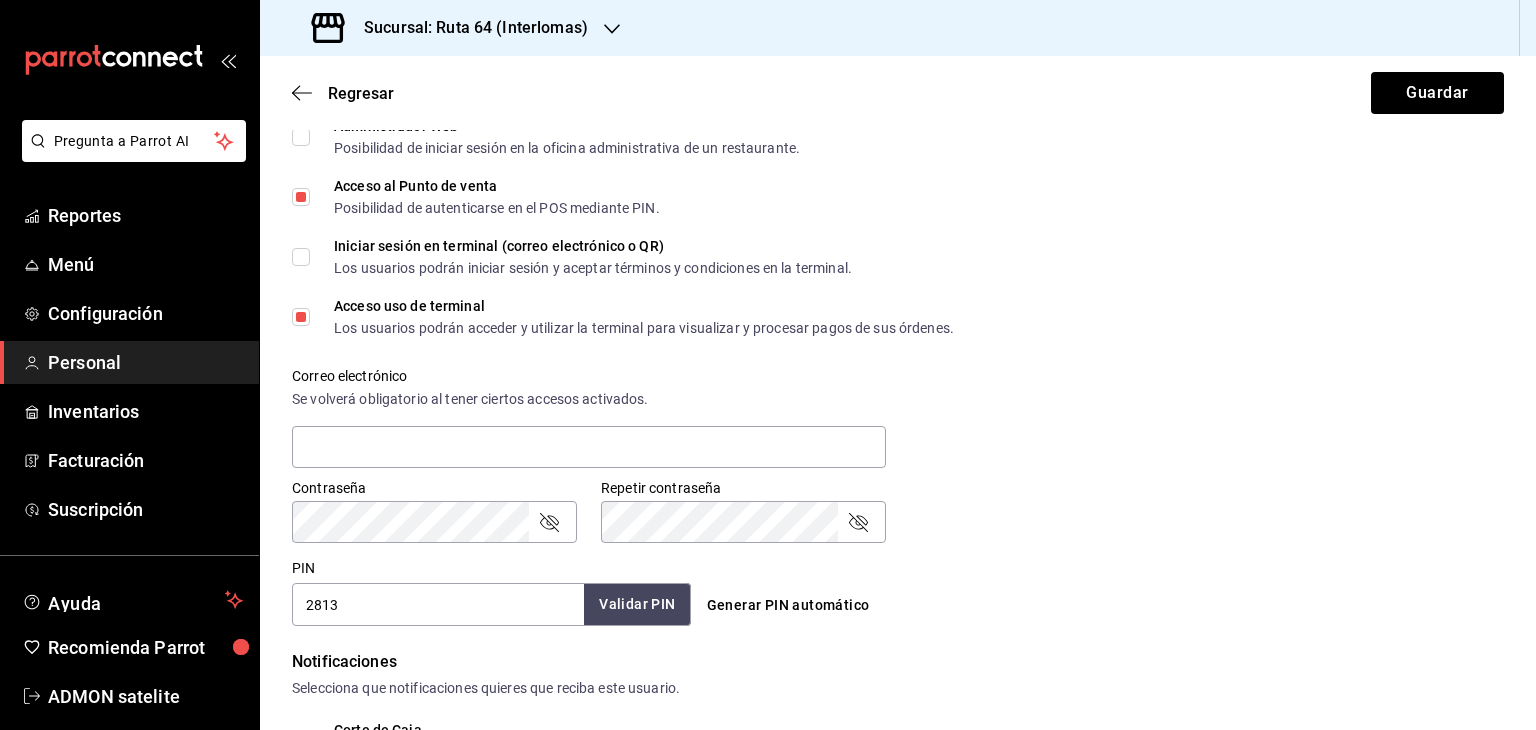 click on "Validar PIN" at bounding box center [637, 604] 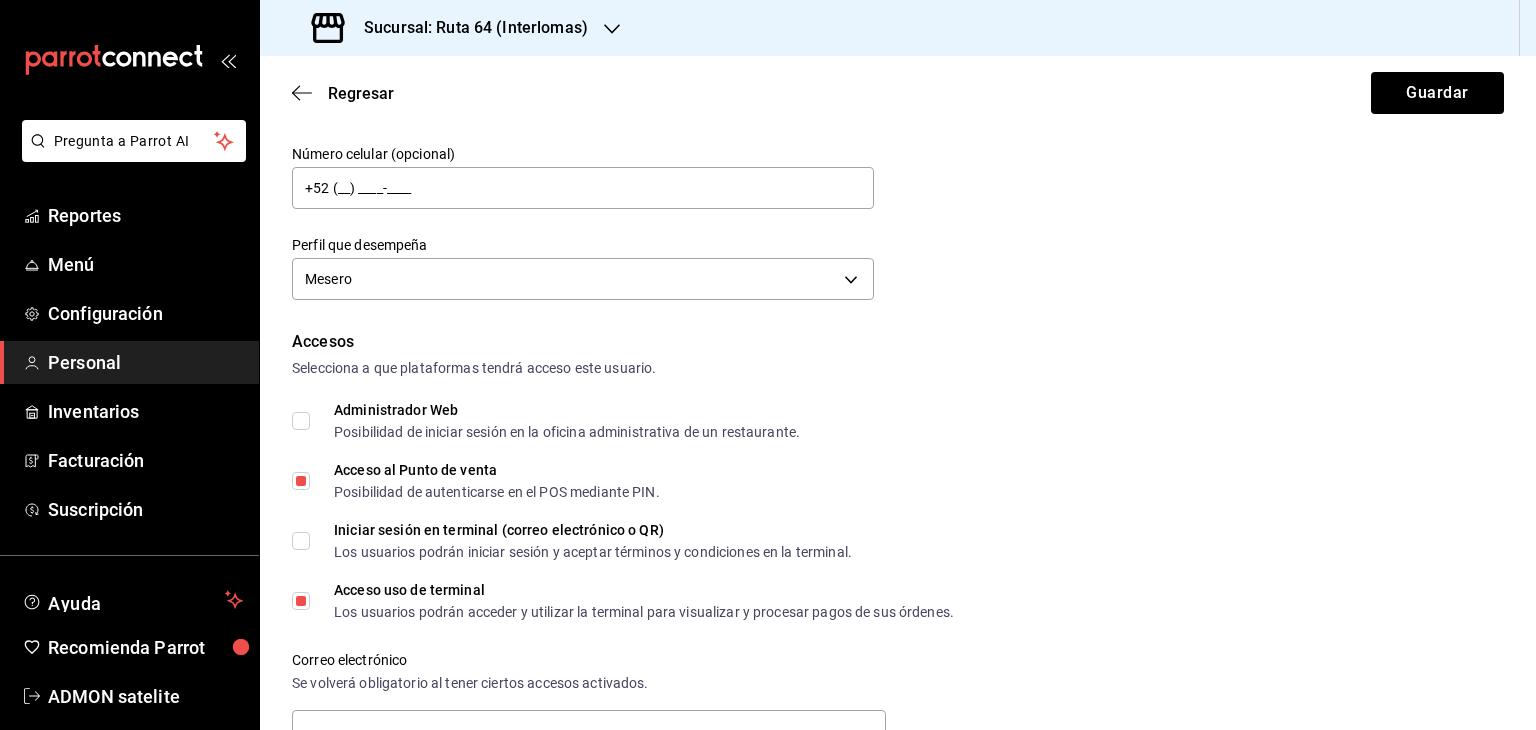 scroll, scrollTop: 149, scrollLeft: 0, axis: vertical 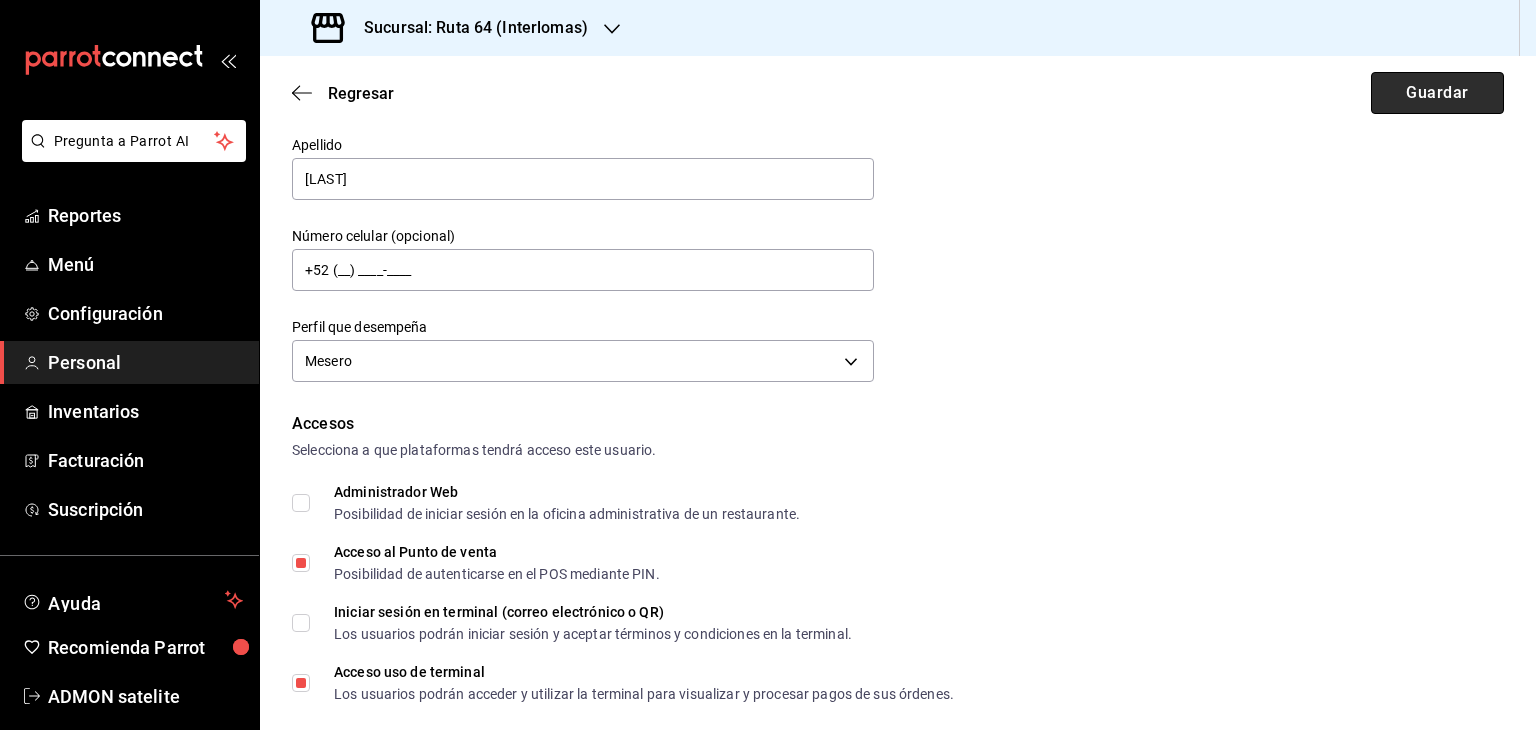 click on "Guardar" at bounding box center [1437, 93] 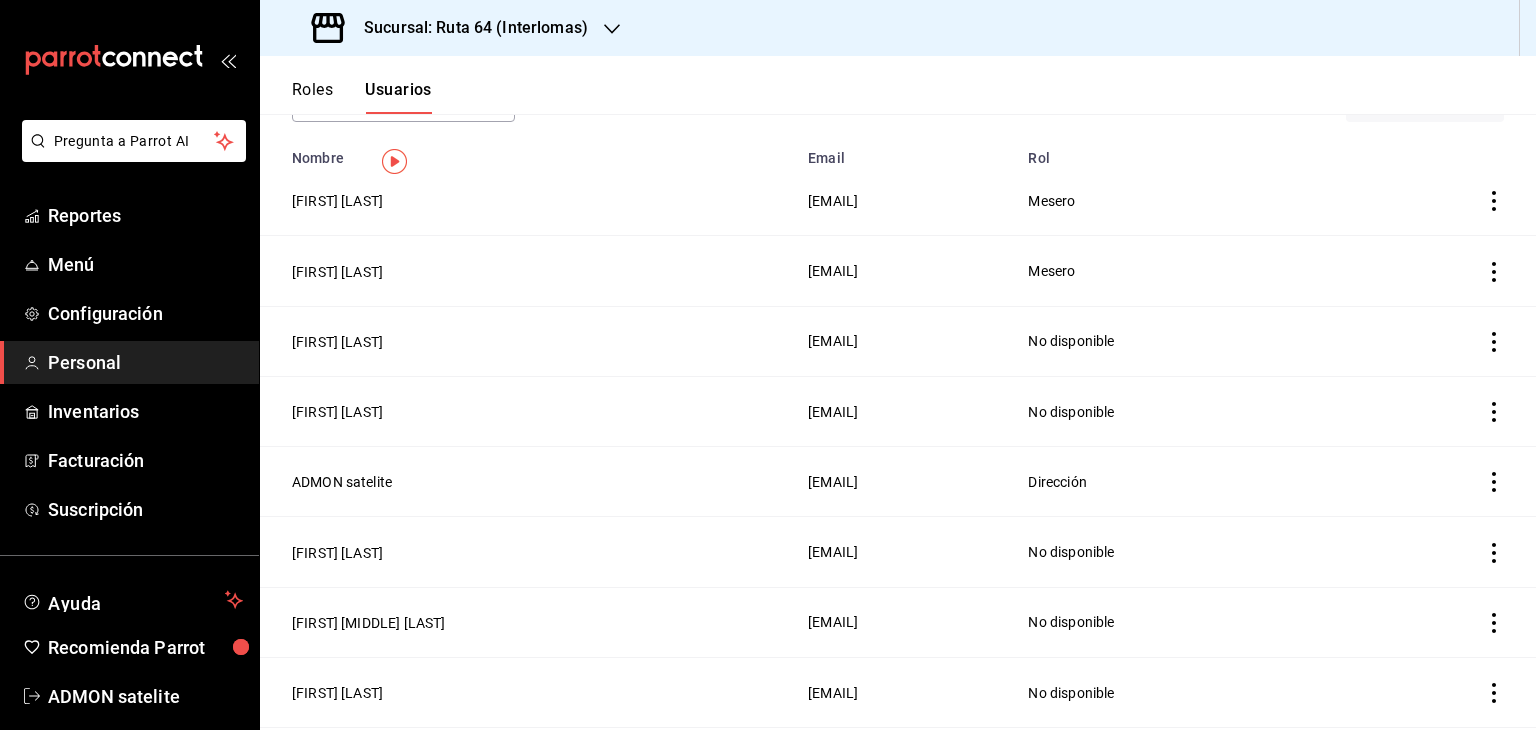 scroll, scrollTop: 0, scrollLeft: 0, axis: both 